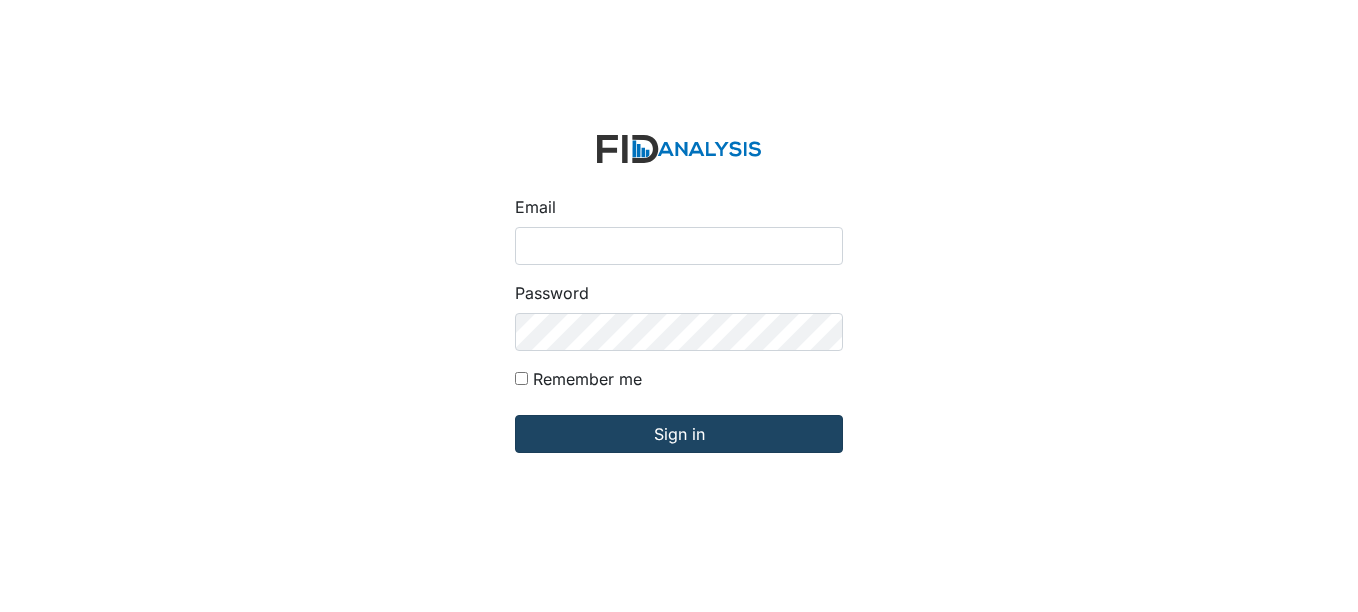 scroll, scrollTop: 0, scrollLeft: 0, axis: both 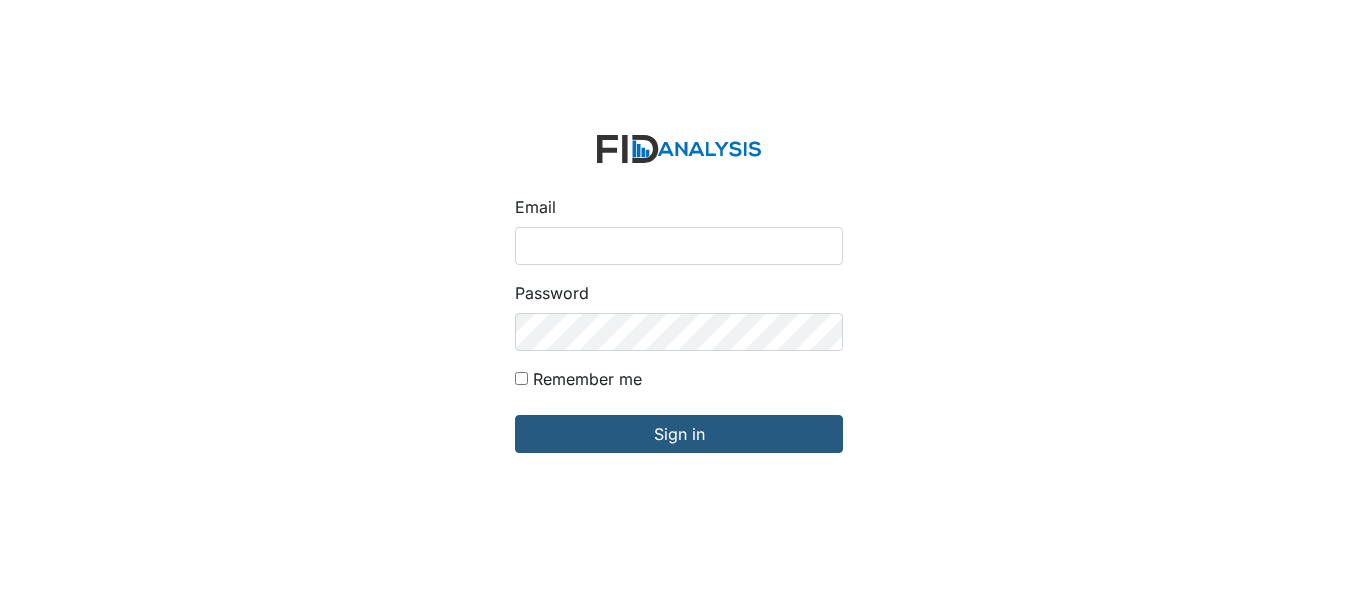type on "[EMAIL_ADDRESS][DOMAIN_NAME]" 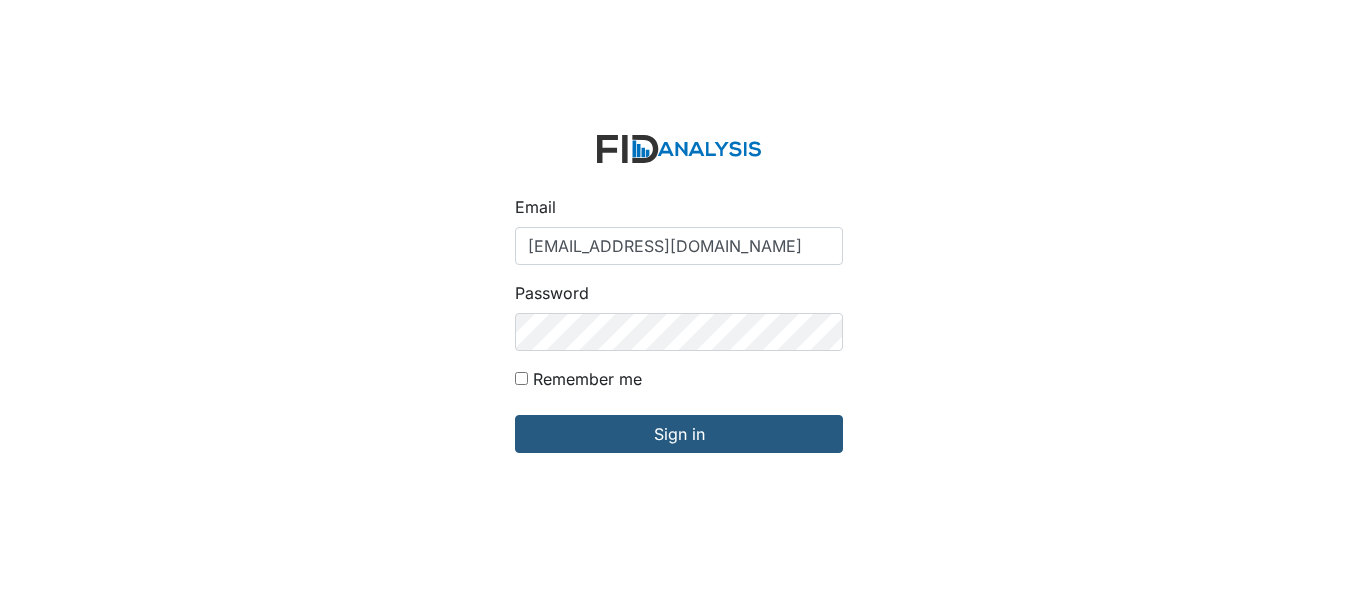 click on "Email
[EMAIL_ADDRESS][DOMAIN_NAME]
Password
Remember me
Sign in" at bounding box center [679, 306] 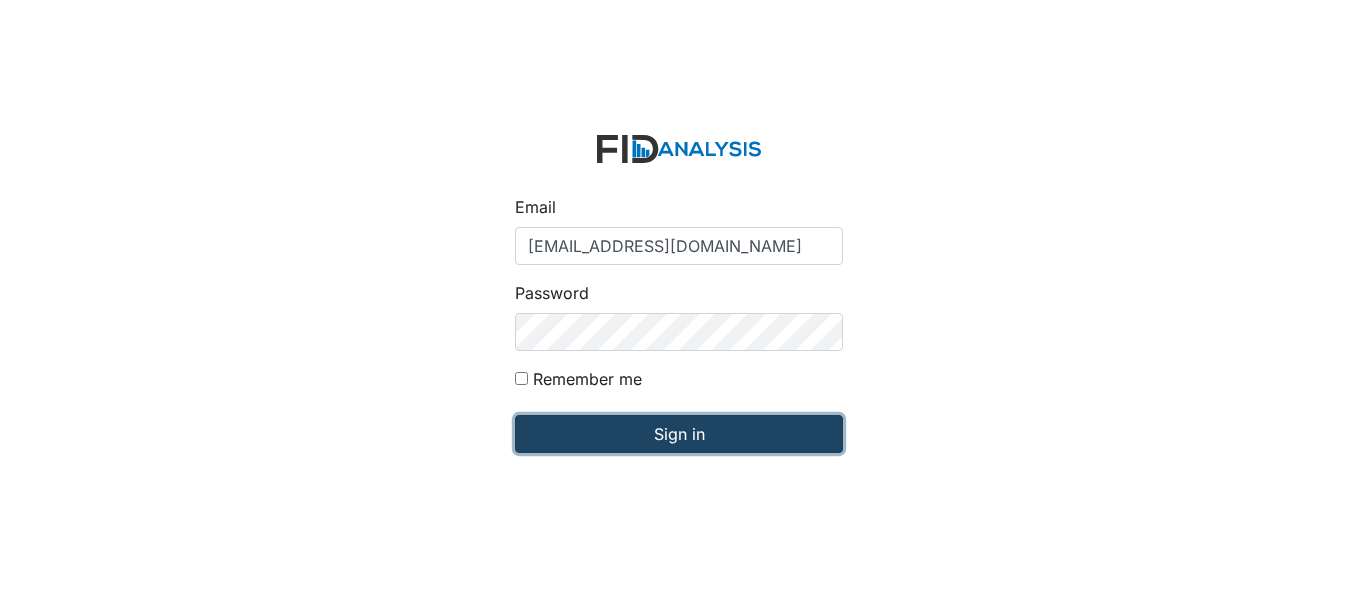 click on "Sign in" at bounding box center [679, 434] 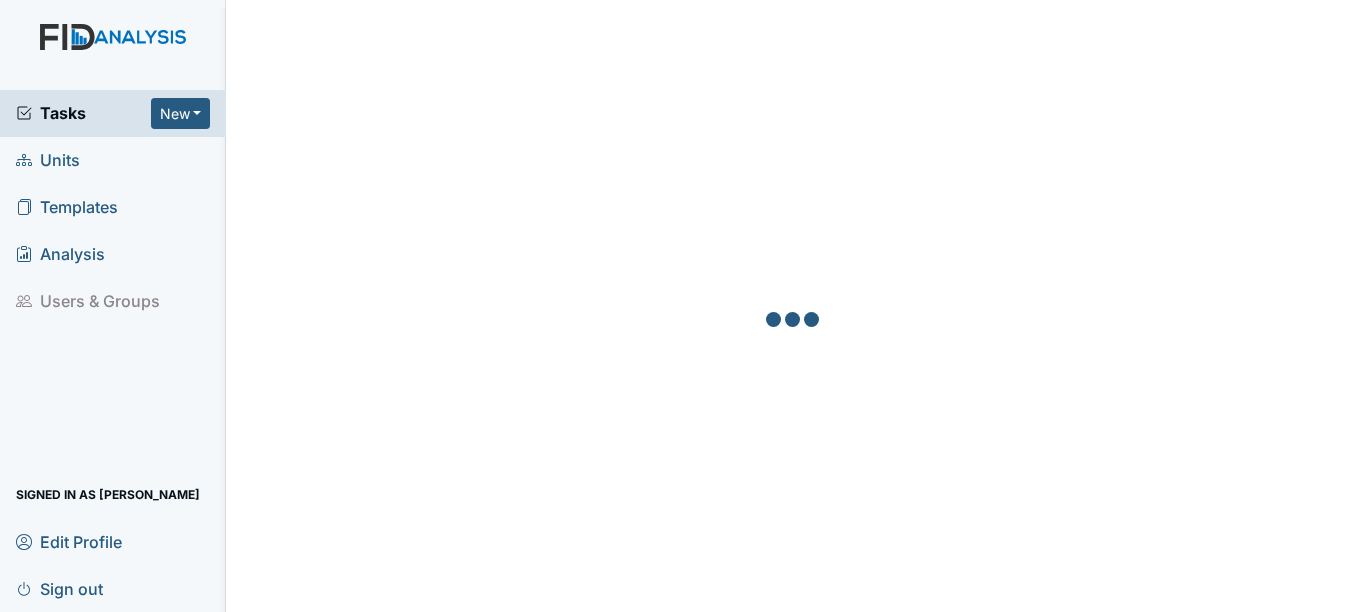 scroll, scrollTop: 0, scrollLeft: 0, axis: both 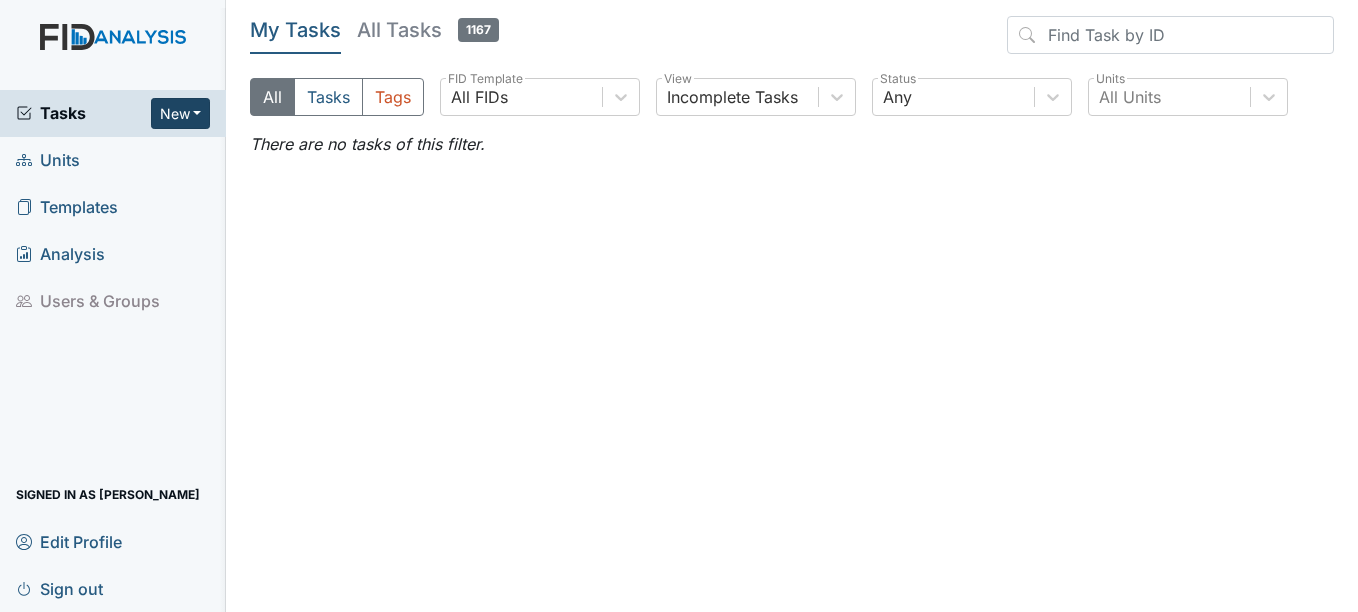 click on "New" at bounding box center (181, 113) 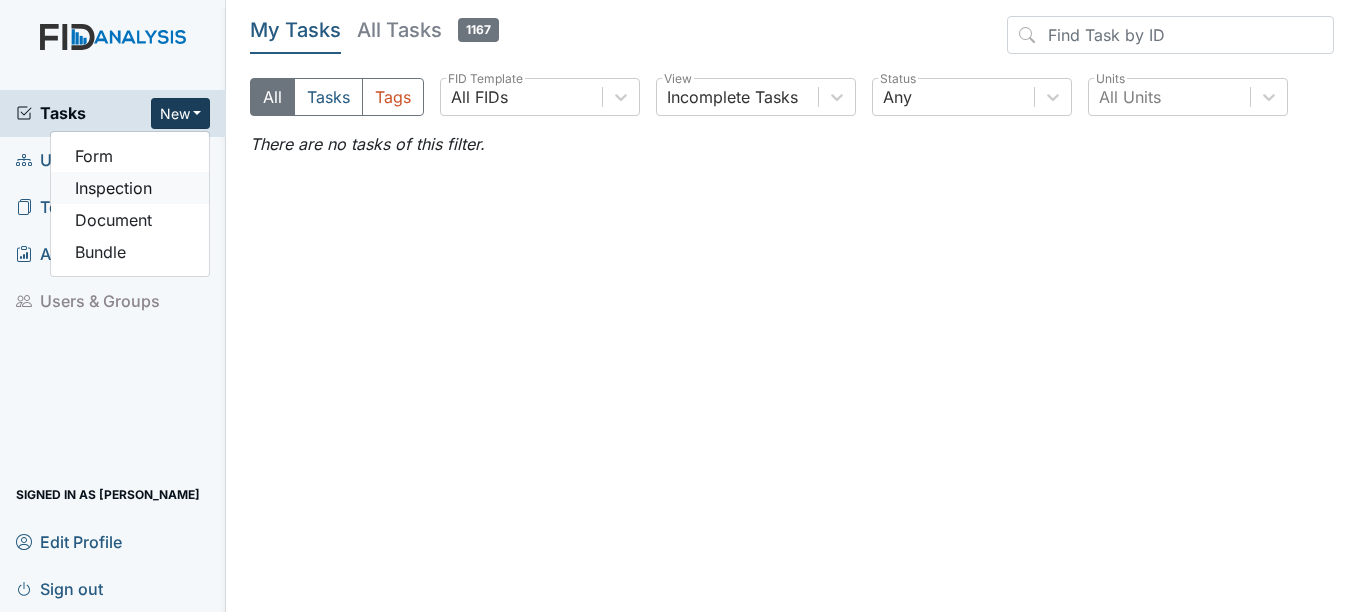 click on "Inspection" at bounding box center (130, 188) 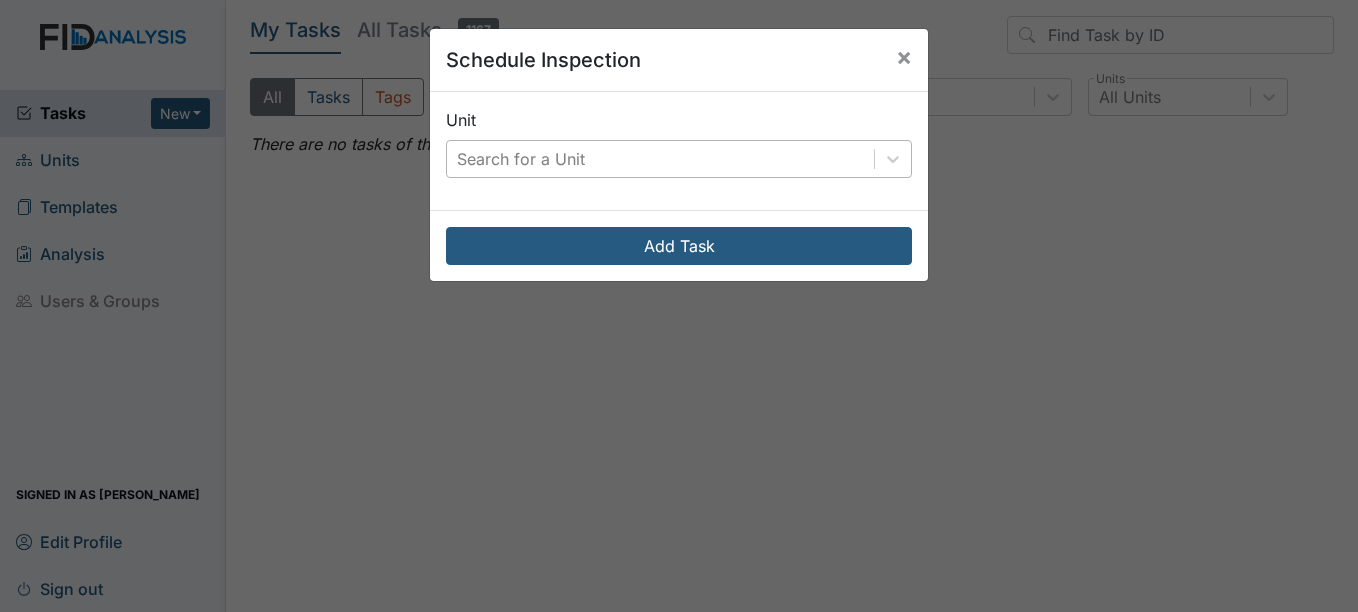 drag, startPoint x: 687, startPoint y: 144, endPoint x: 676, endPoint y: 167, distance: 25.495098 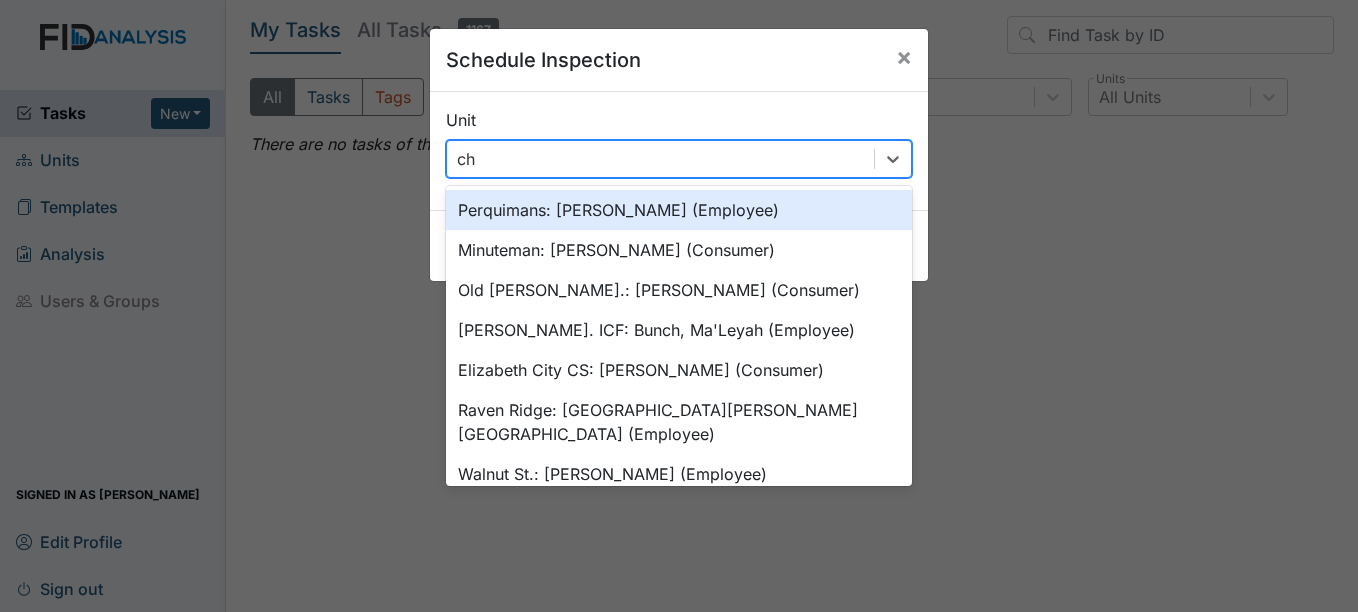type on "cho" 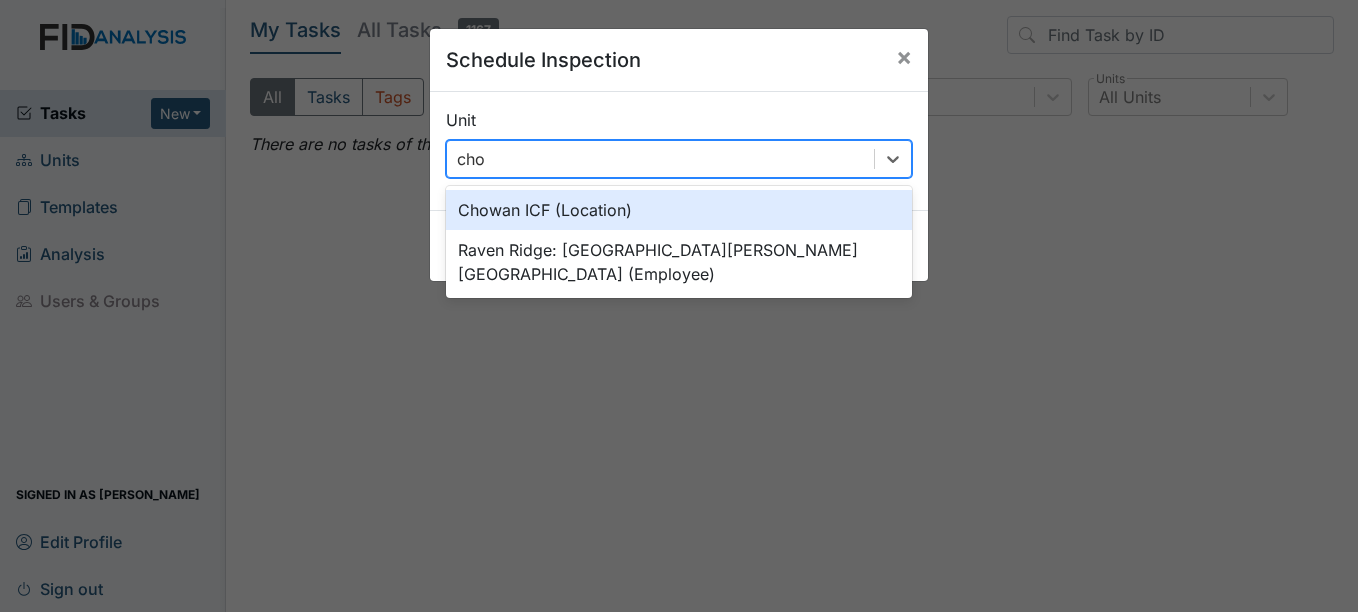 click on "Chowan ICF (Location)" at bounding box center (679, 210) 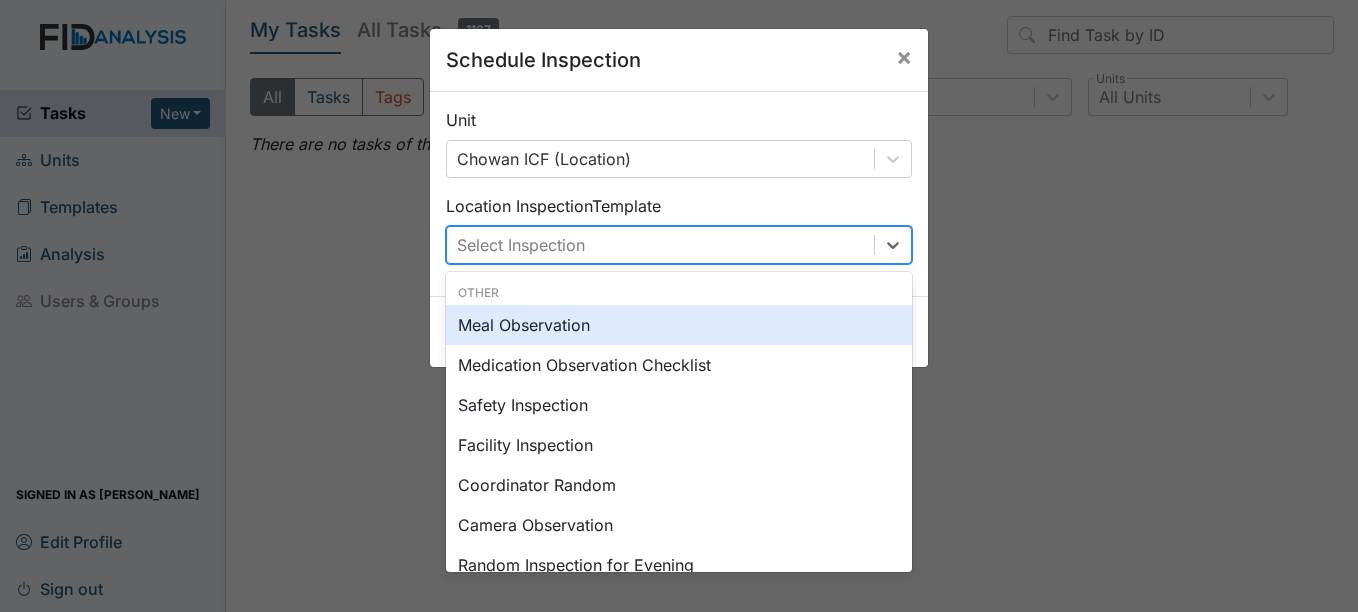 click on "Select Inspection" at bounding box center [660, 245] 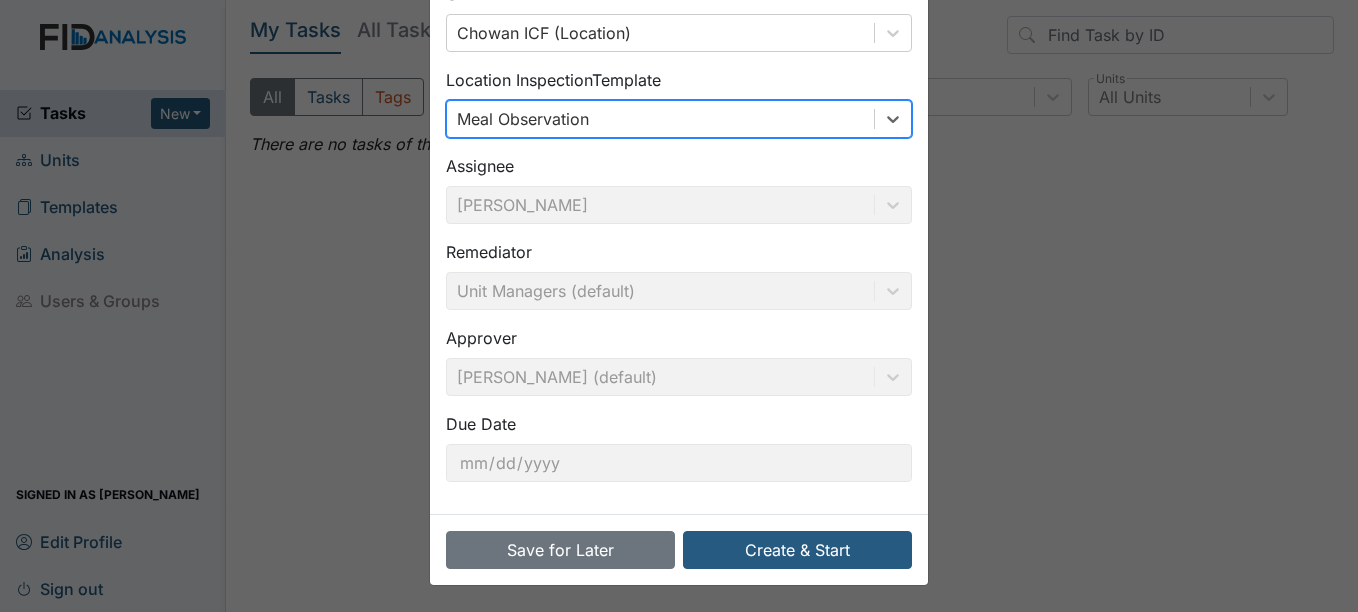 scroll, scrollTop: 128, scrollLeft: 0, axis: vertical 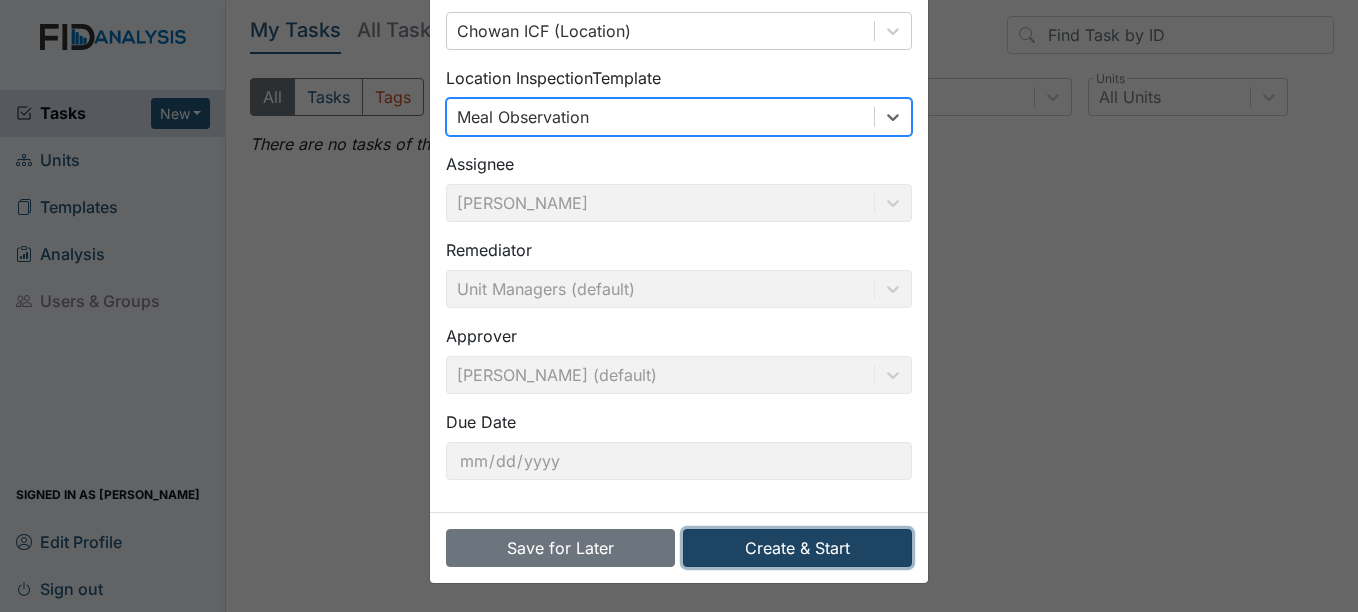 click on "Create & Start" at bounding box center [797, 548] 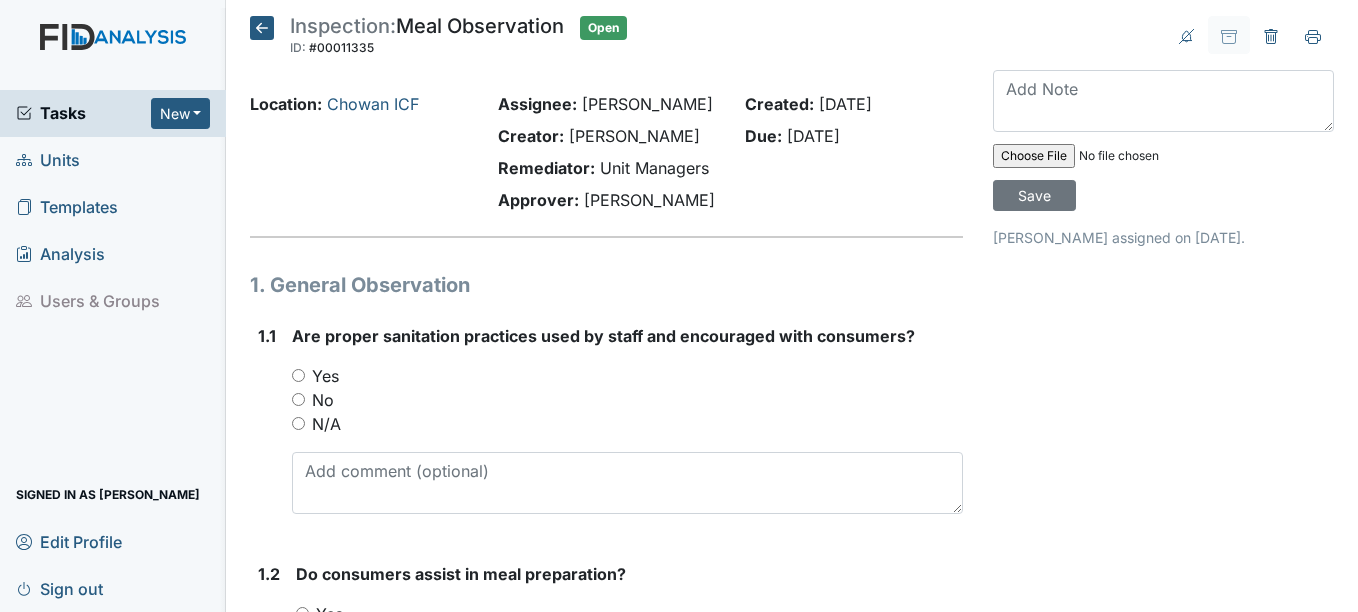 scroll, scrollTop: 0, scrollLeft: 0, axis: both 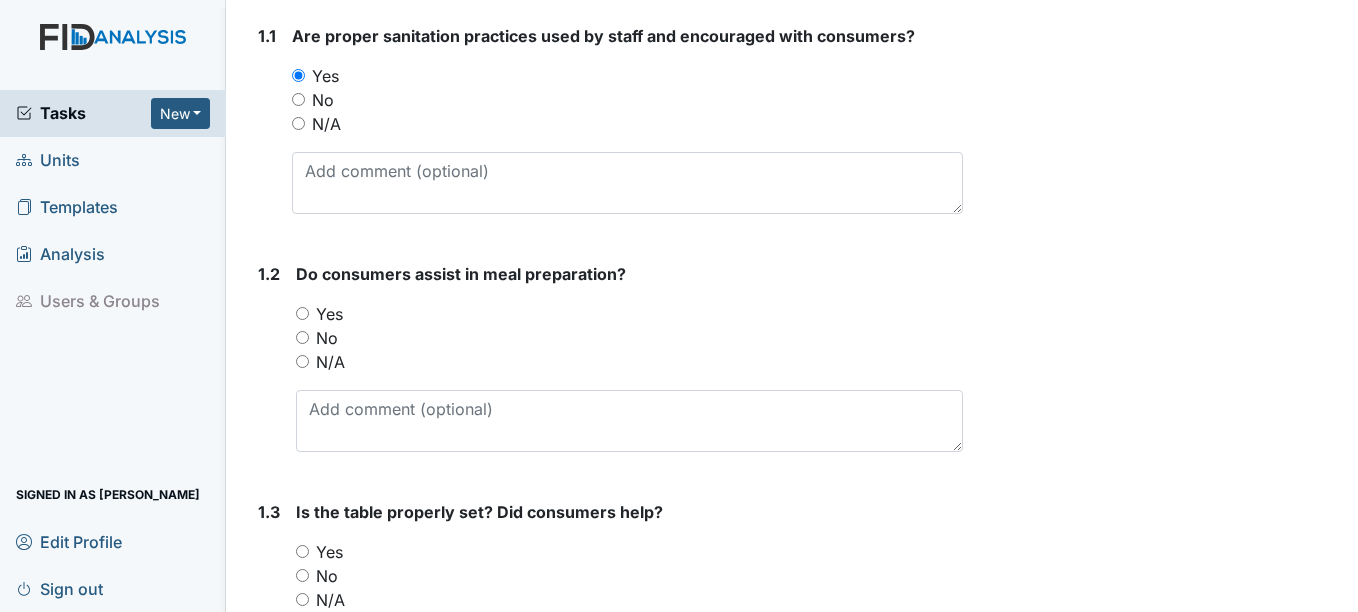 click on "No" at bounding box center [327, 338] 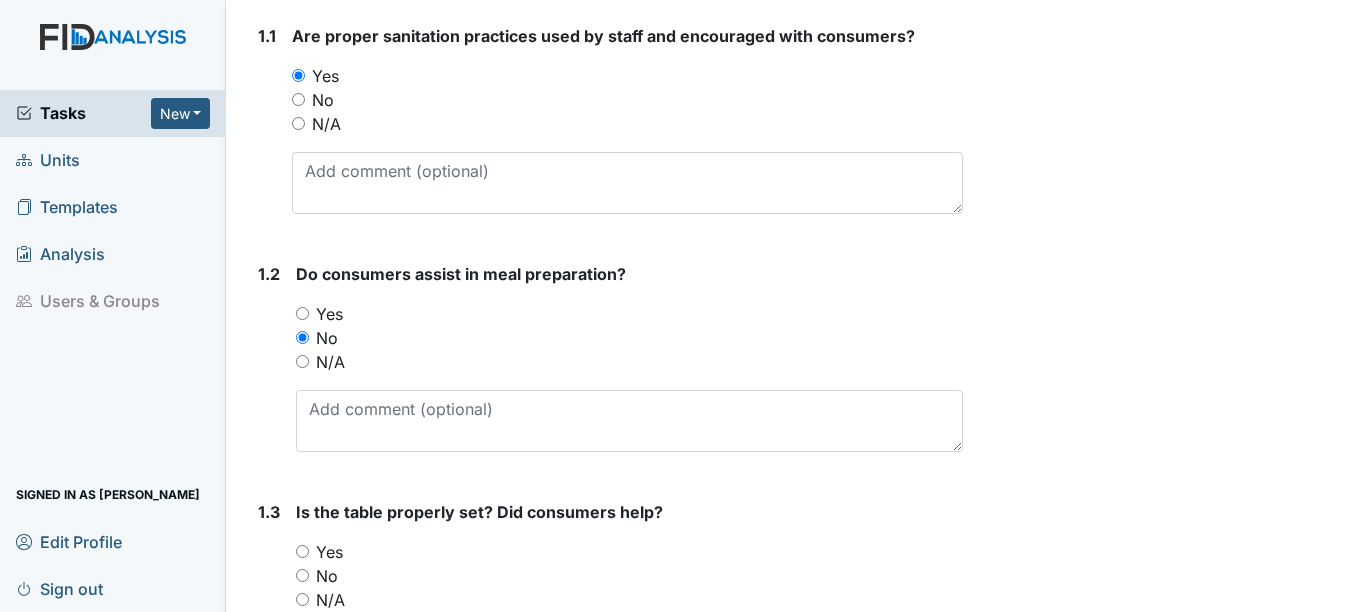 click on "No" at bounding box center (327, 338) 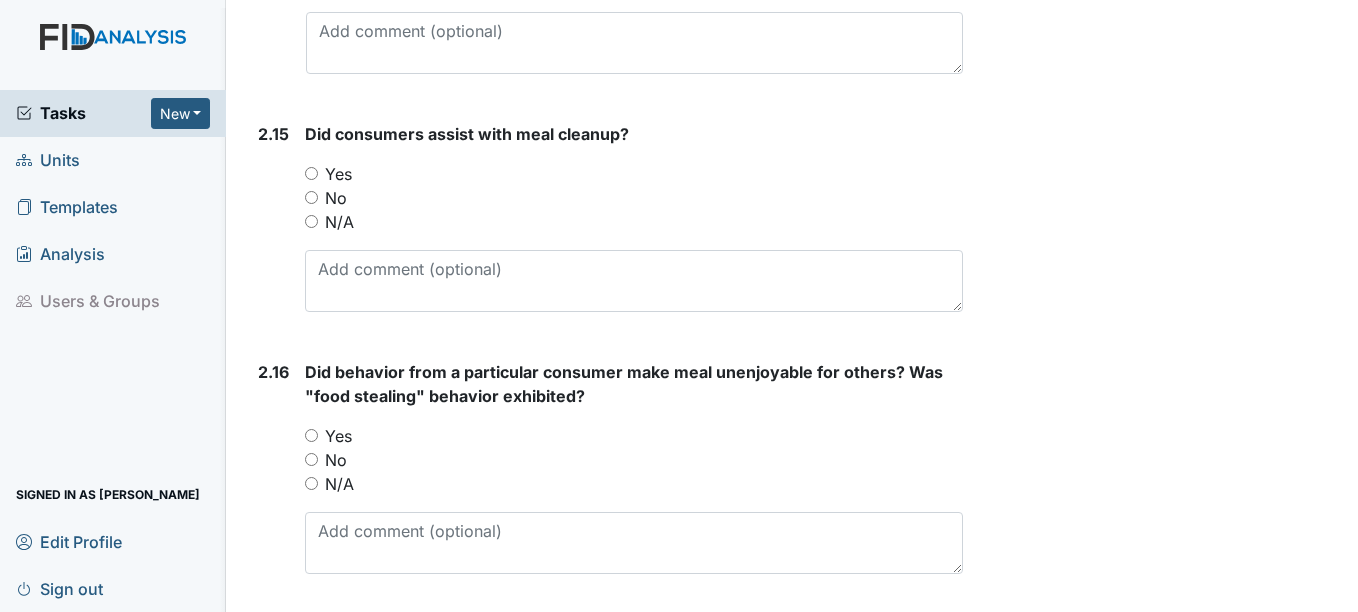 scroll, scrollTop: 6232, scrollLeft: 0, axis: vertical 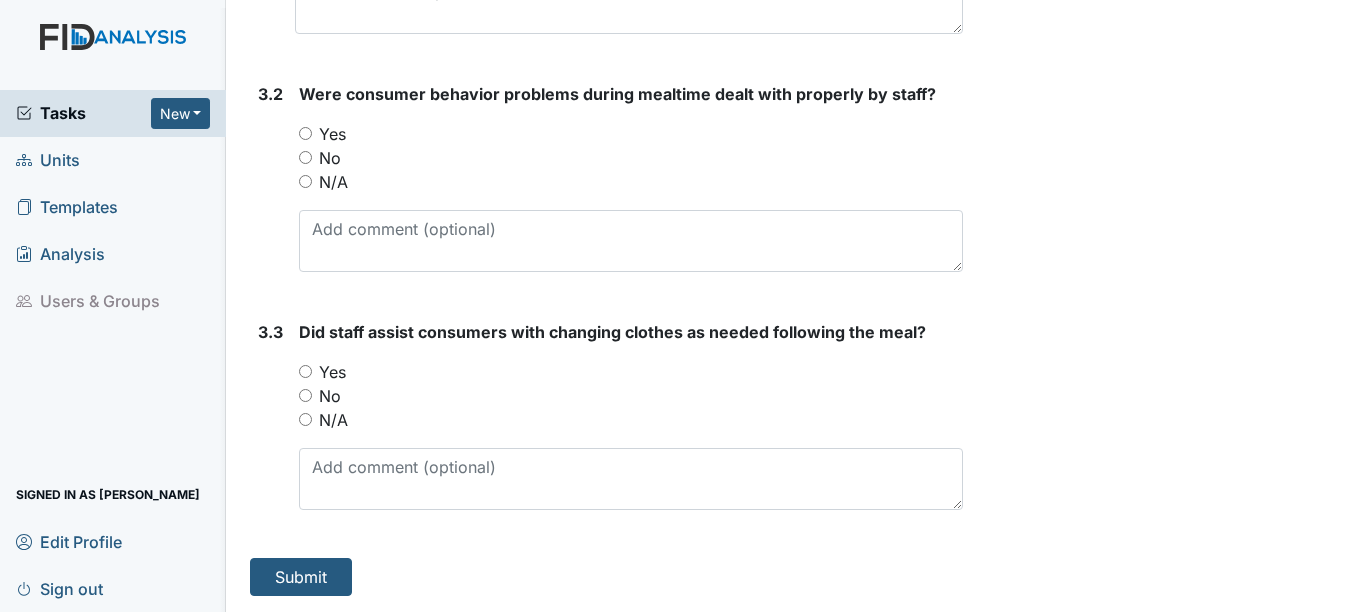 click on "Archive Task
×
Are you sure you want to archive this task? It will appear as incomplete on reports.
Archive
Delete Task
×
Are you sure you want to delete this task?
Delete
Save
Shania Williams assigned on Jul 22, 2025." at bounding box center [1163, -2810] 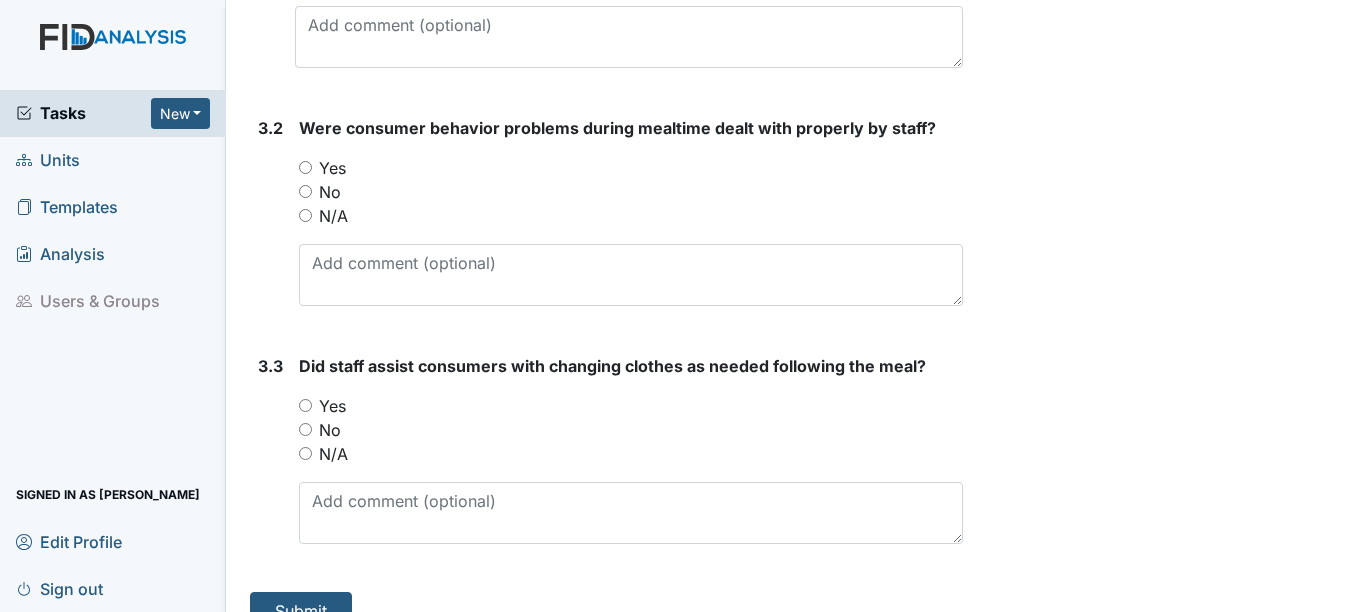 scroll, scrollTop: 6232, scrollLeft: 0, axis: vertical 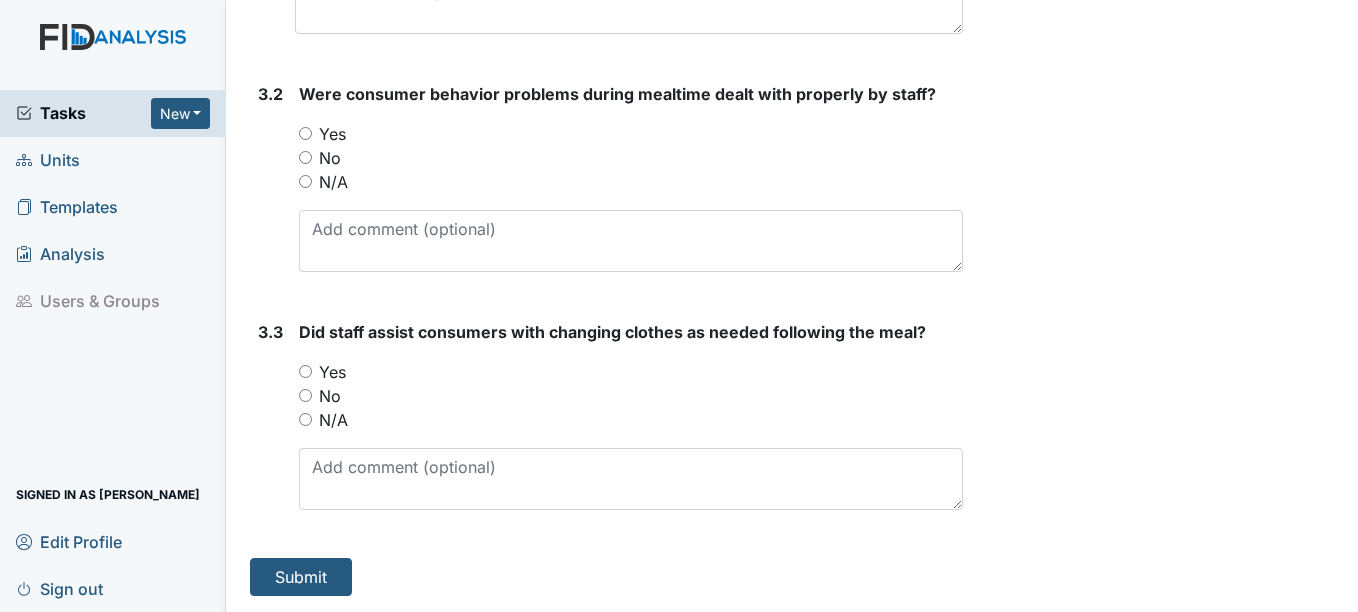 click on "Yes" at bounding box center [332, 372] 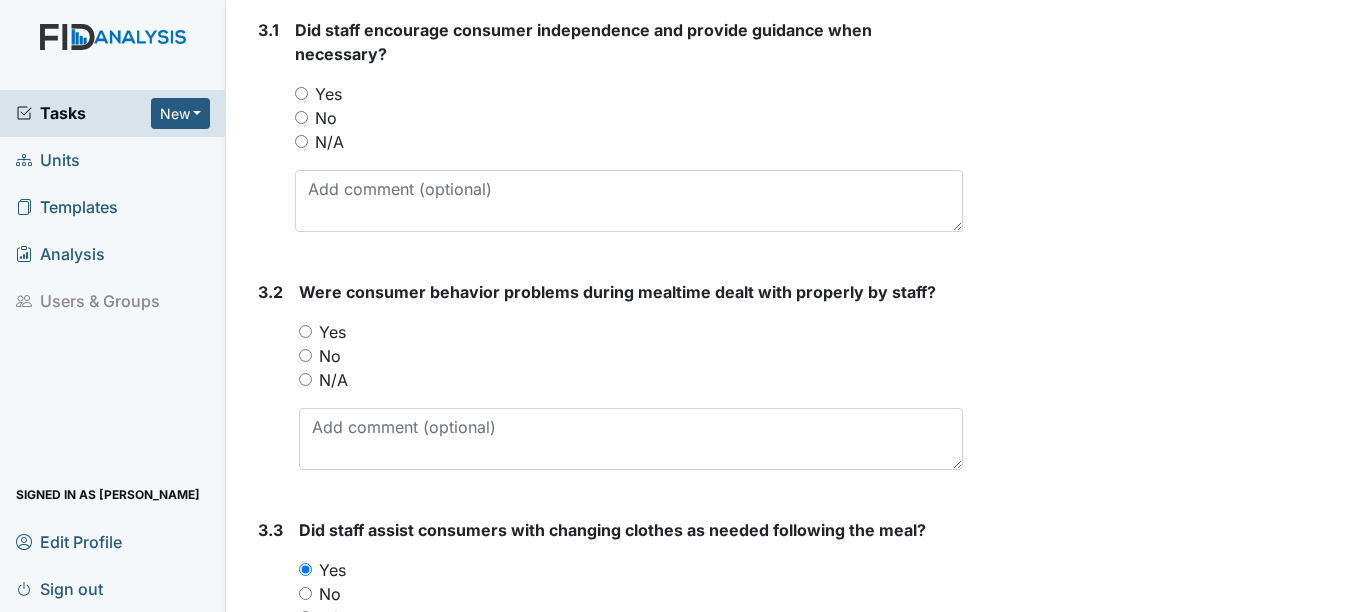 scroll, scrollTop: 6032, scrollLeft: 0, axis: vertical 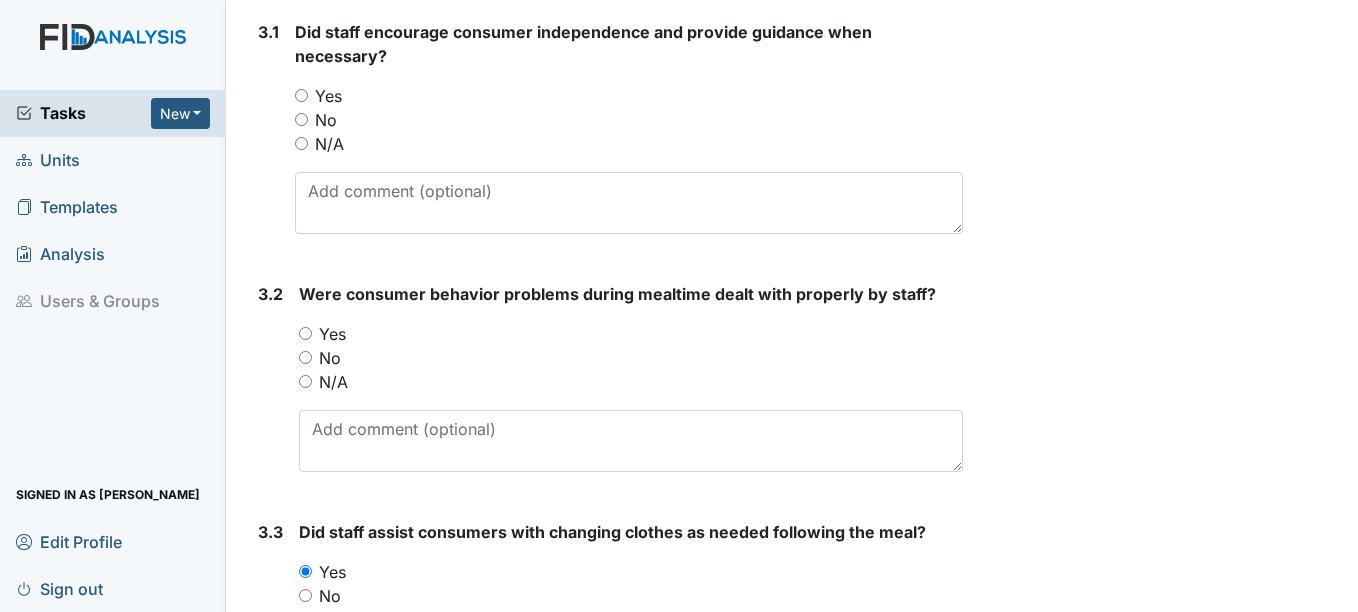 click on "No" at bounding box center (330, 358) 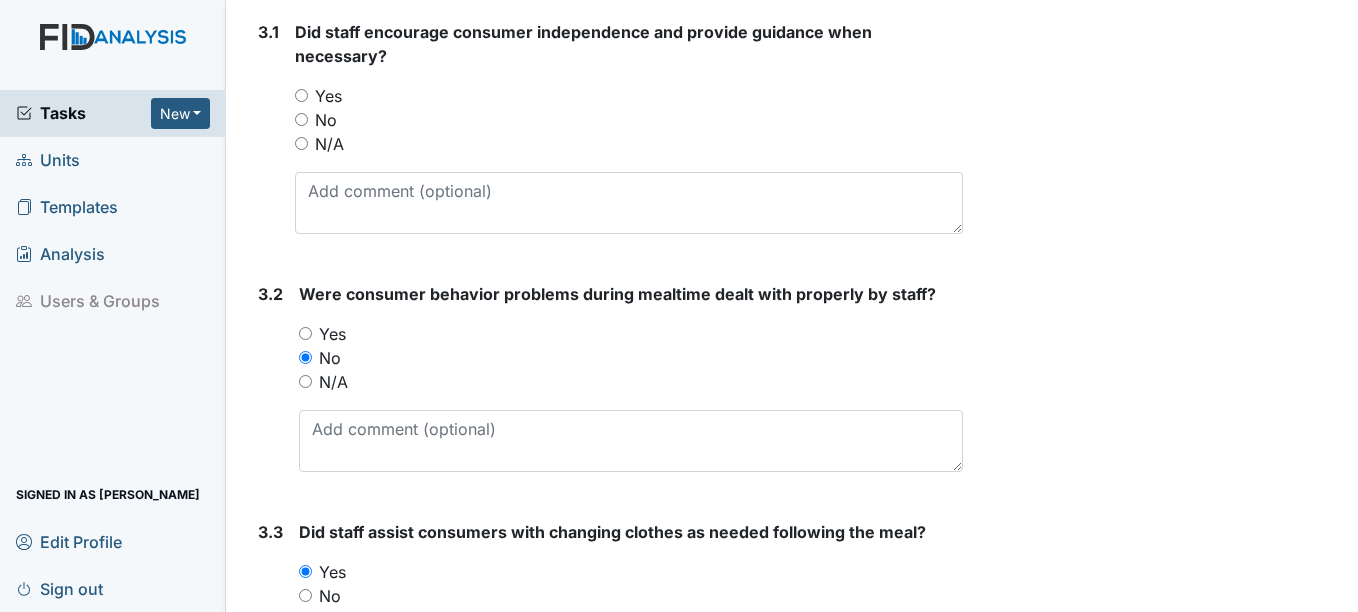 click on "Yes" at bounding box center (332, 334) 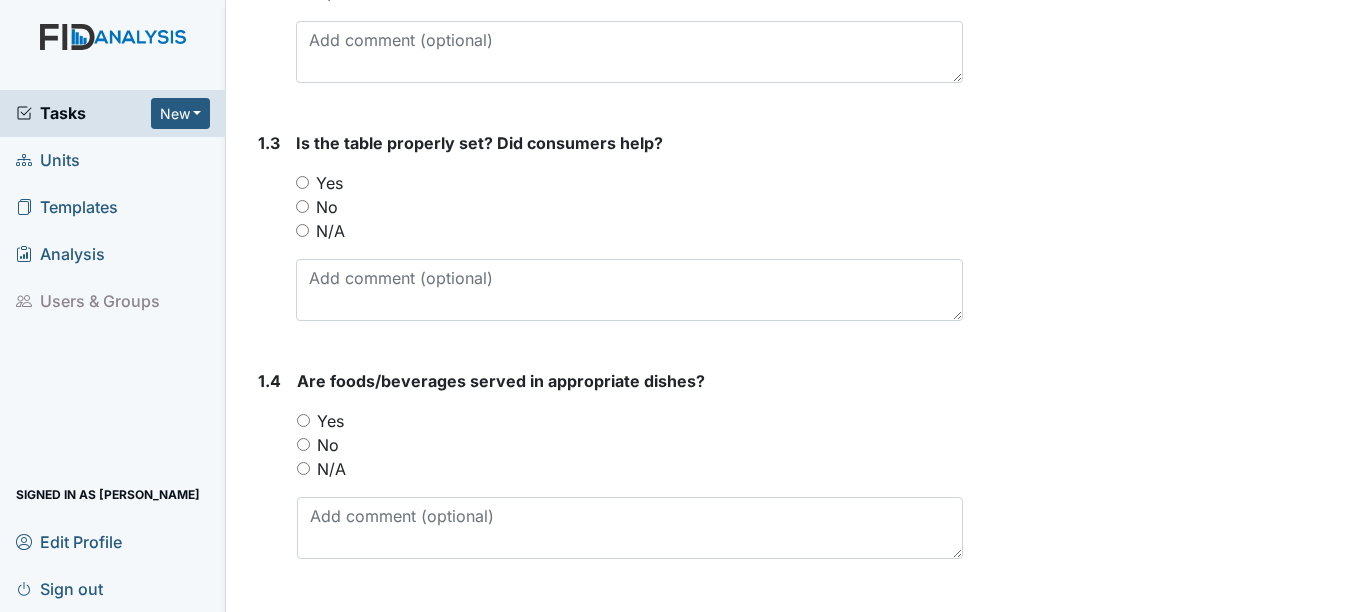 scroll, scrollTop: 732, scrollLeft: 0, axis: vertical 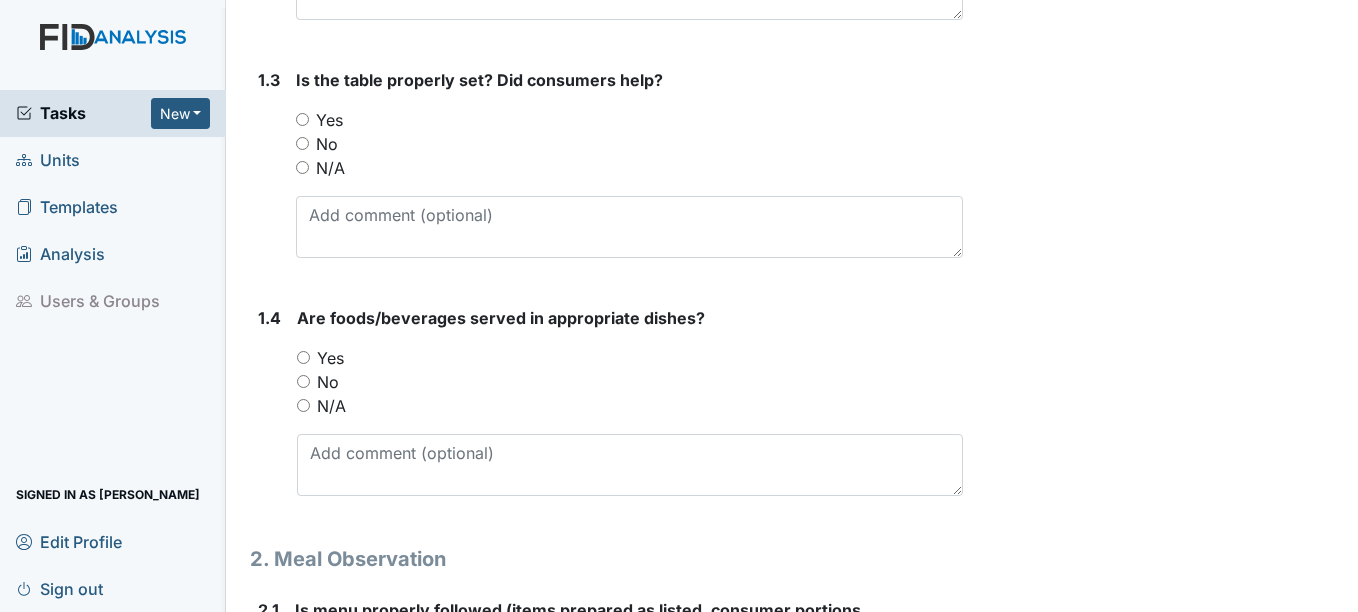 click on "Yes" at bounding box center [629, 120] 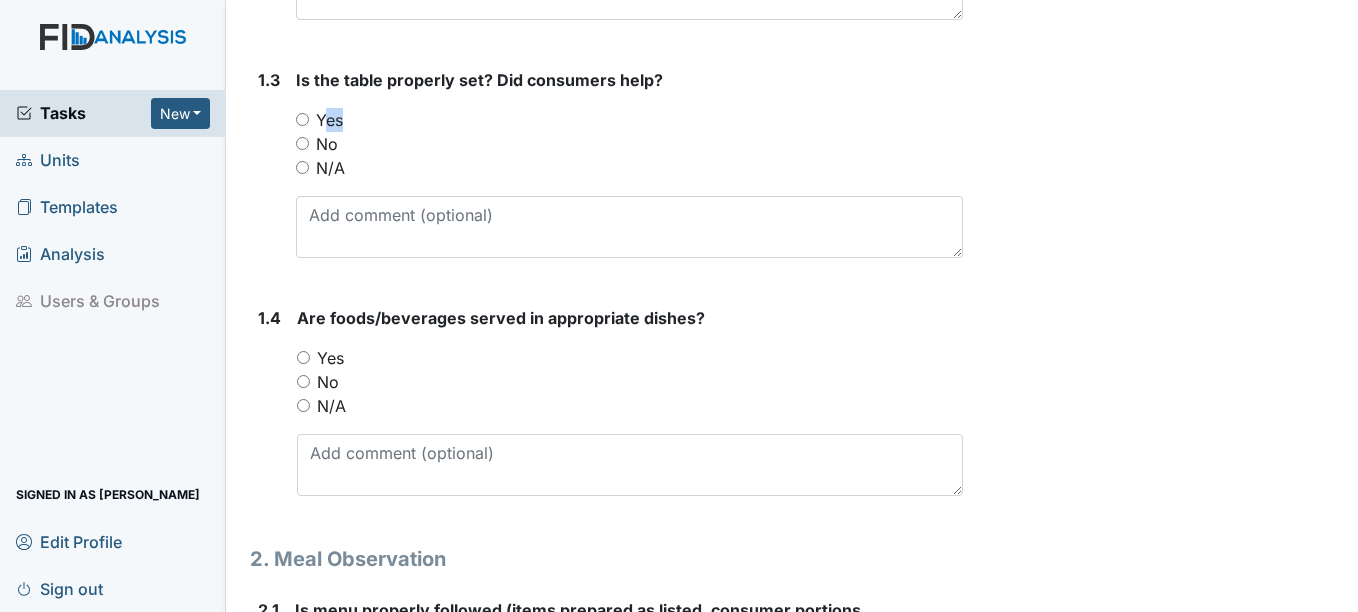 drag, startPoint x: 319, startPoint y: 122, endPoint x: 322, endPoint y: 133, distance: 11.401754 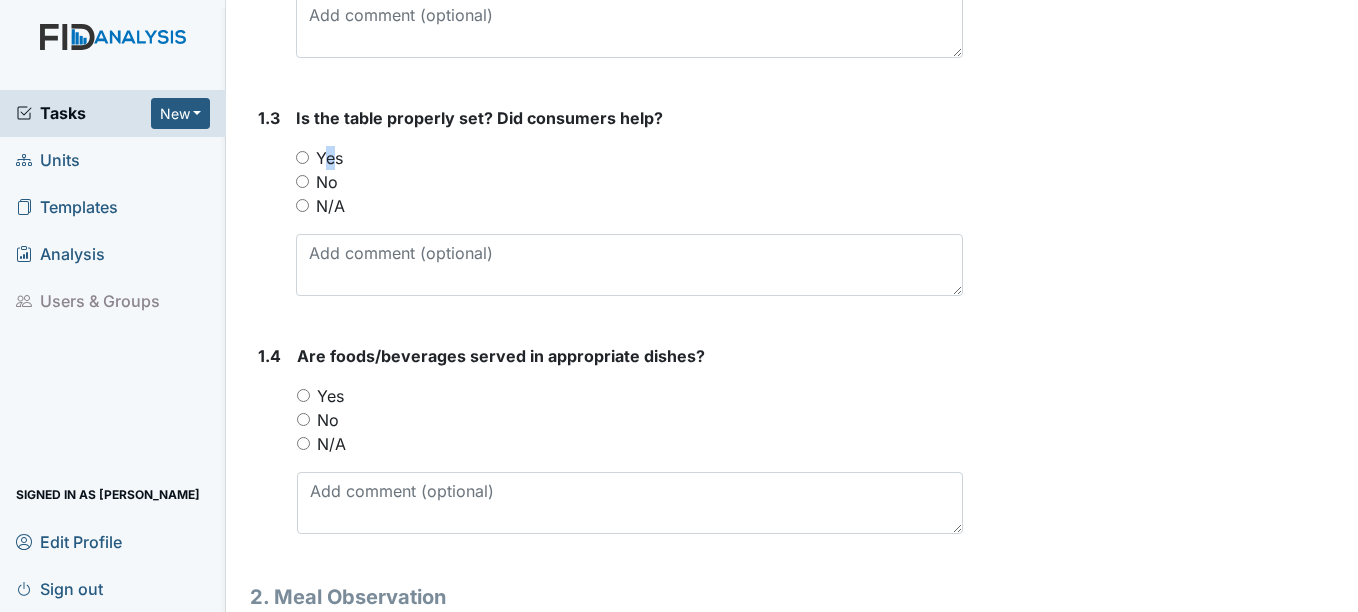 scroll, scrollTop: 632, scrollLeft: 0, axis: vertical 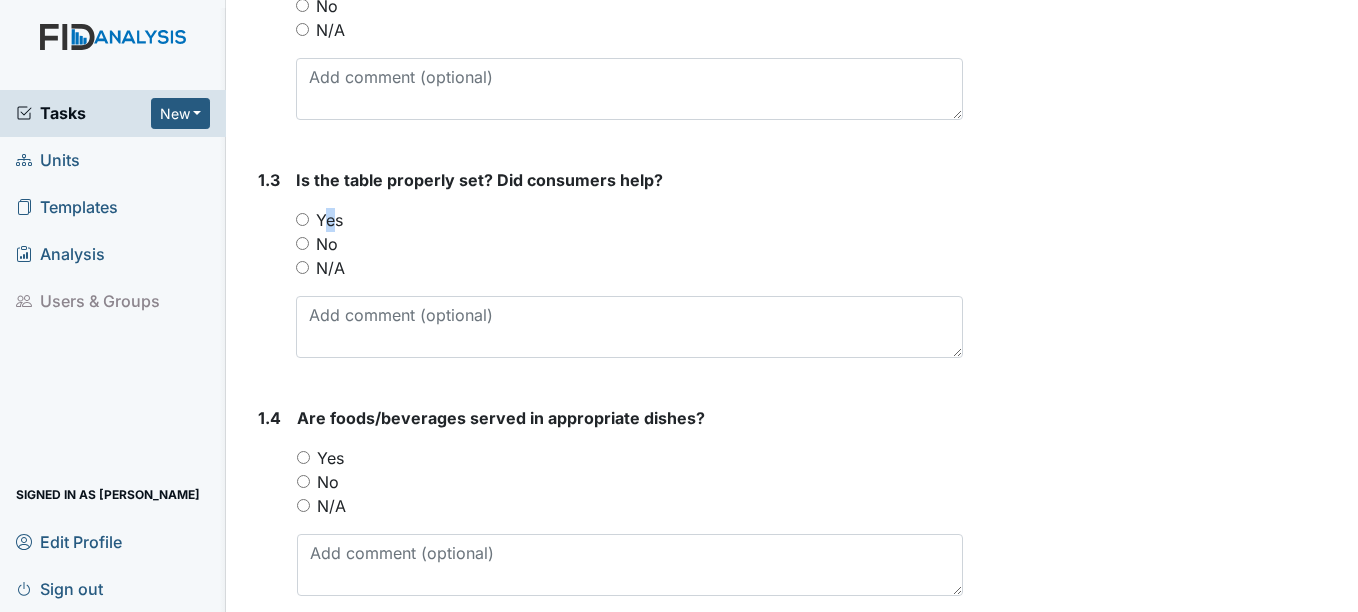 drag, startPoint x: 322, startPoint y: 133, endPoint x: 296, endPoint y: 220, distance: 90.80198 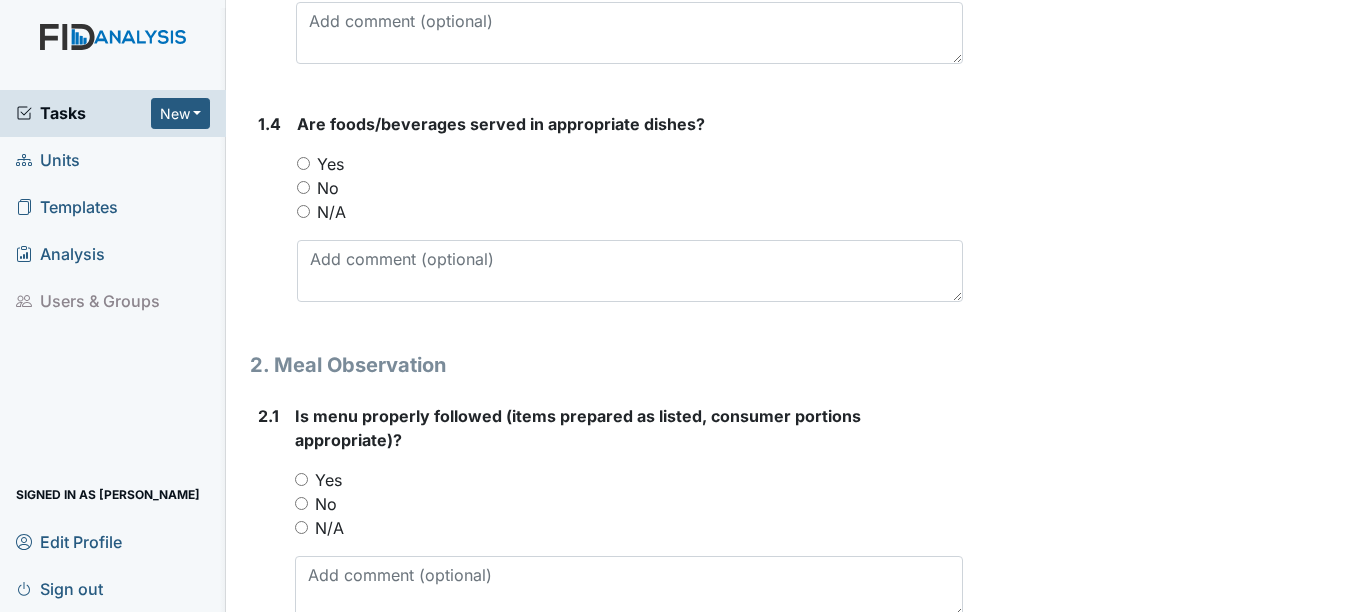 scroll, scrollTop: 932, scrollLeft: 0, axis: vertical 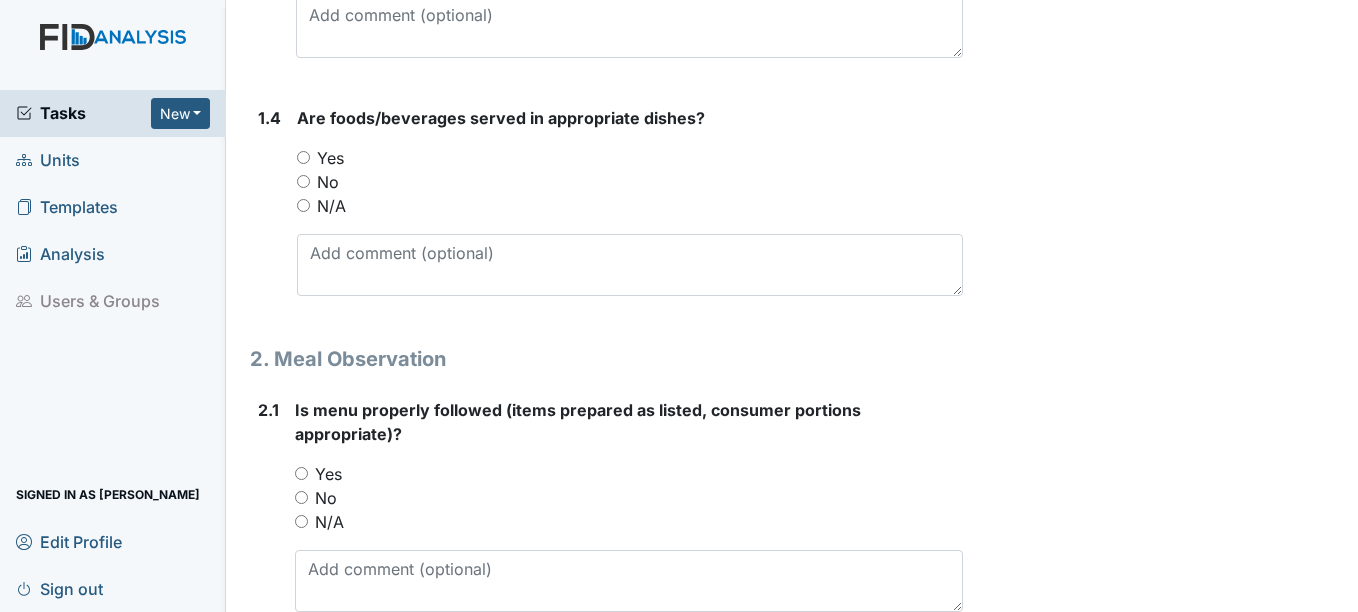 click on "Yes" at bounding box center (330, 158) 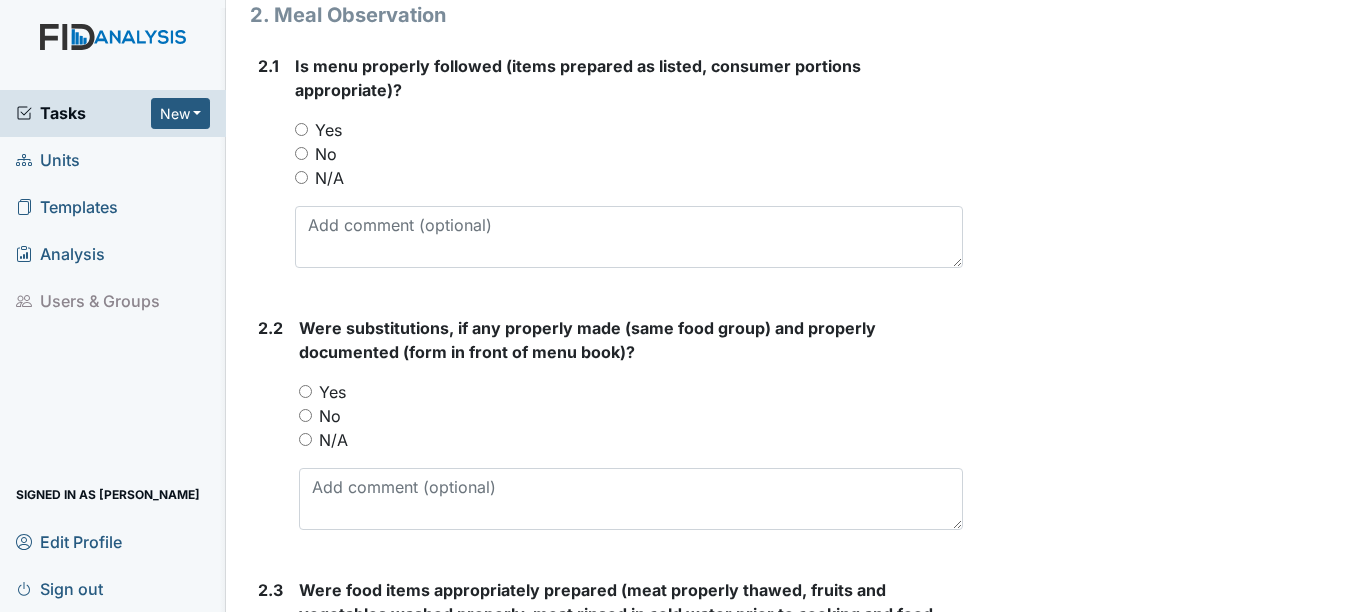scroll, scrollTop: 1232, scrollLeft: 0, axis: vertical 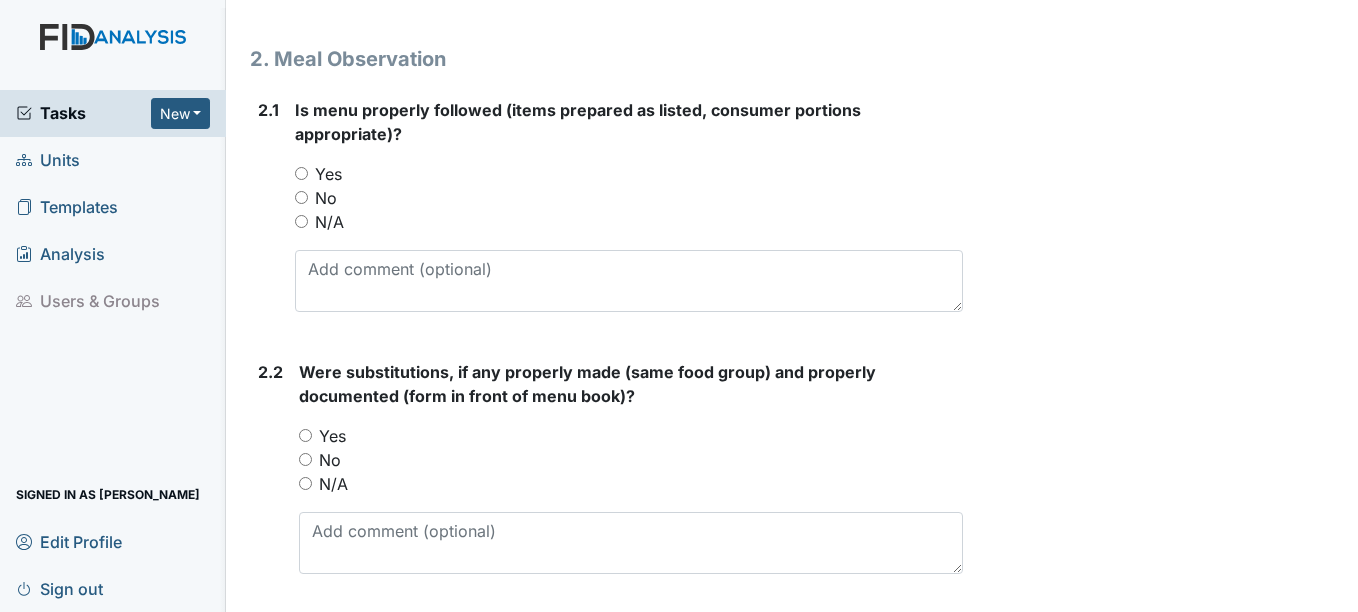 click on "Yes" at bounding box center (328, 174) 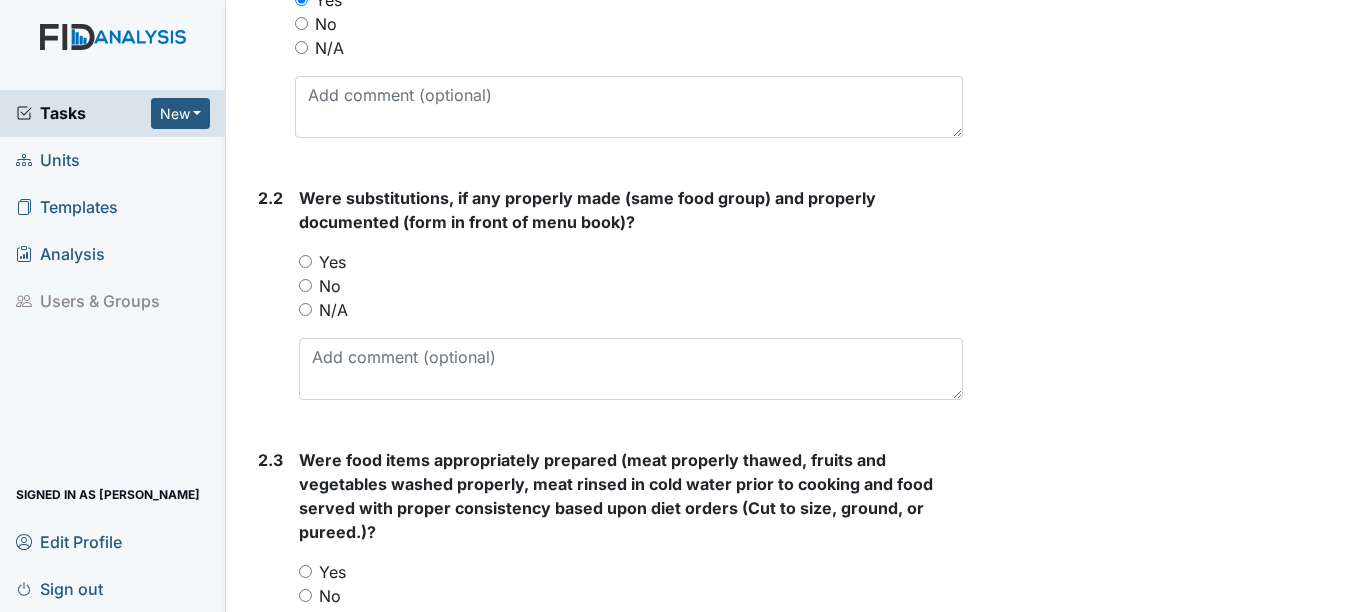 scroll, scrollTop: 1432, scrollLeft: 0, axis: vertical 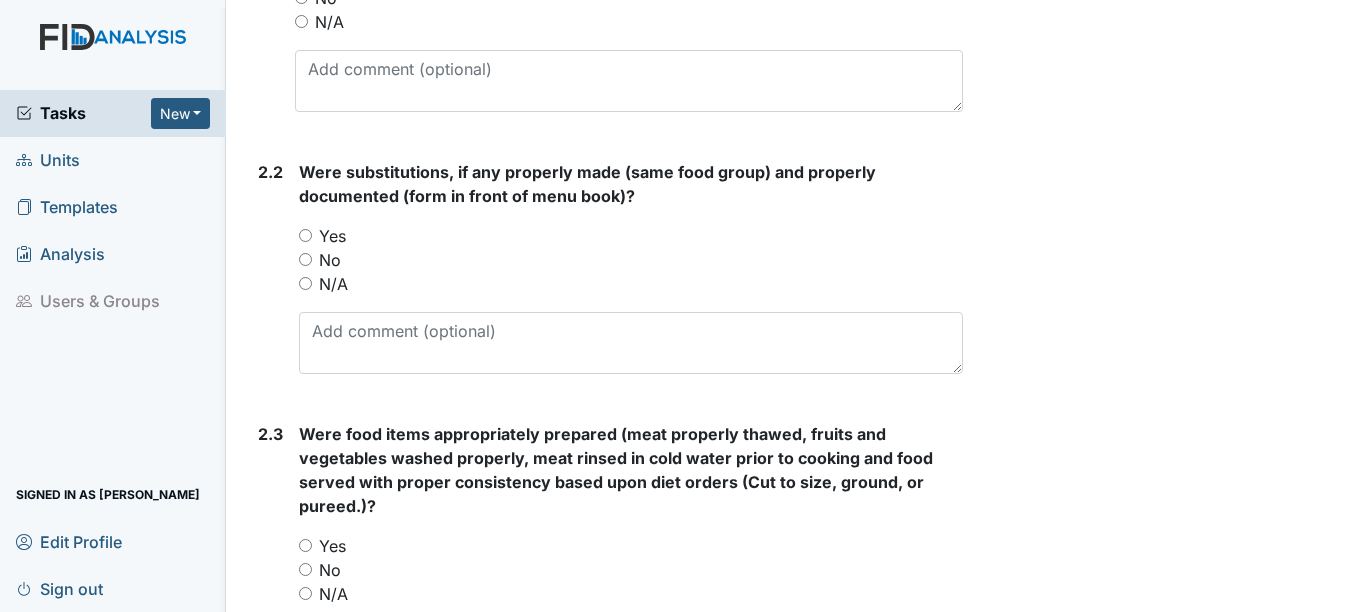 drag, startPoint x: 351, startPoint y: 272, endPoint x: 325, endPoint y: 287, distance: 30.016663 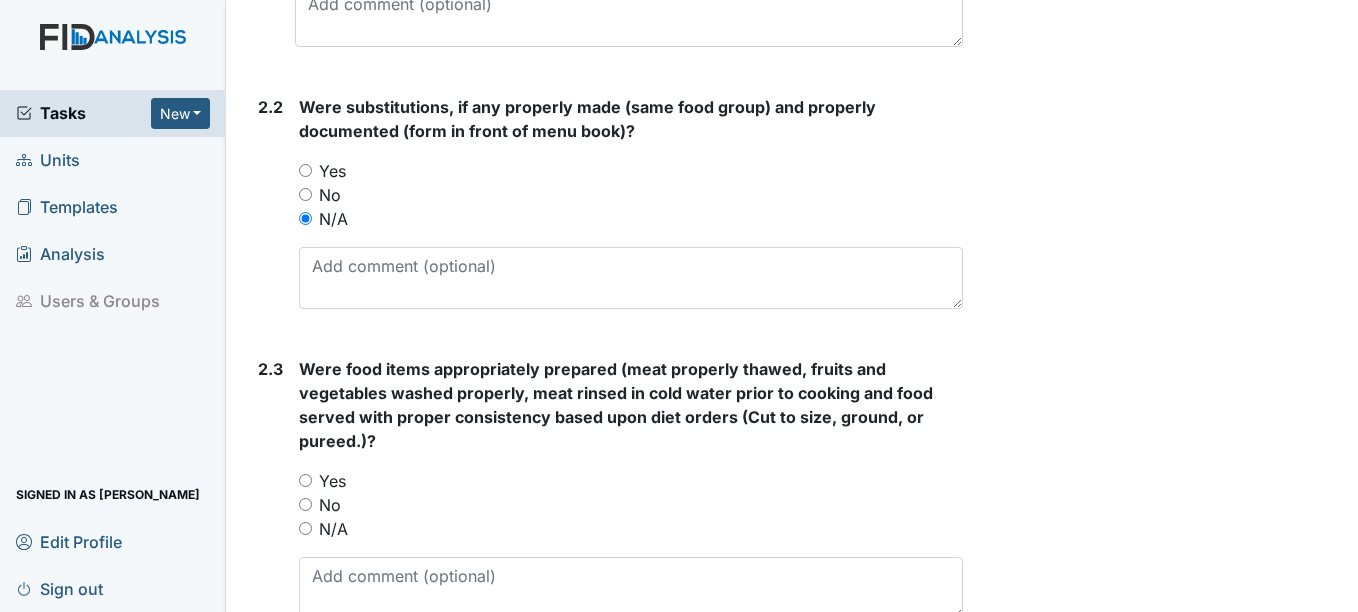 scroll, scrollTop: 1632, scrollLeft: 0, axis: vertical 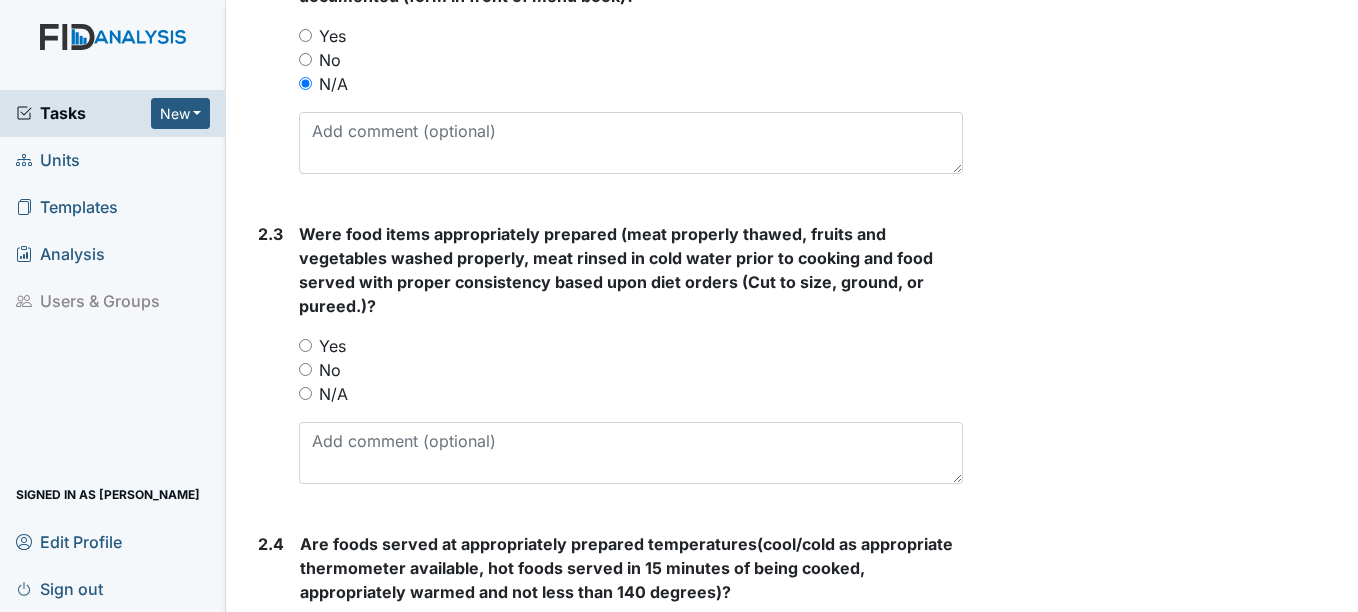click on "Yes" at bounding box center [332, 346] 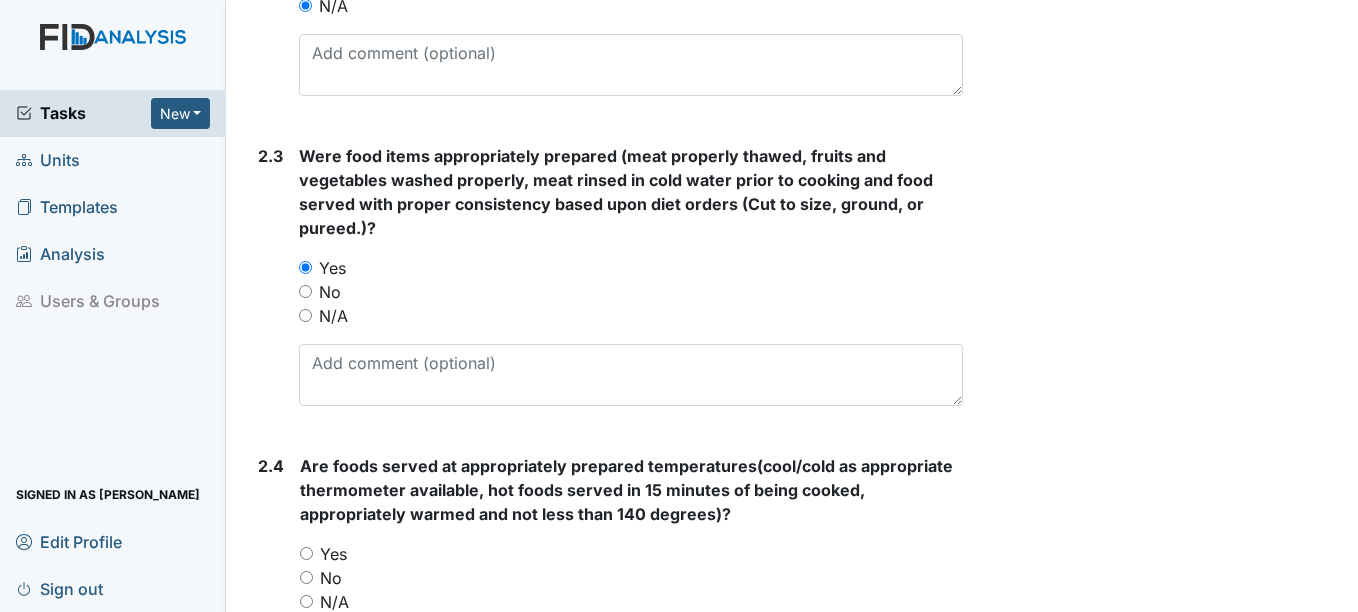 scroll, scrollTop: 2032, scrollLeft: 0, axis: vertical 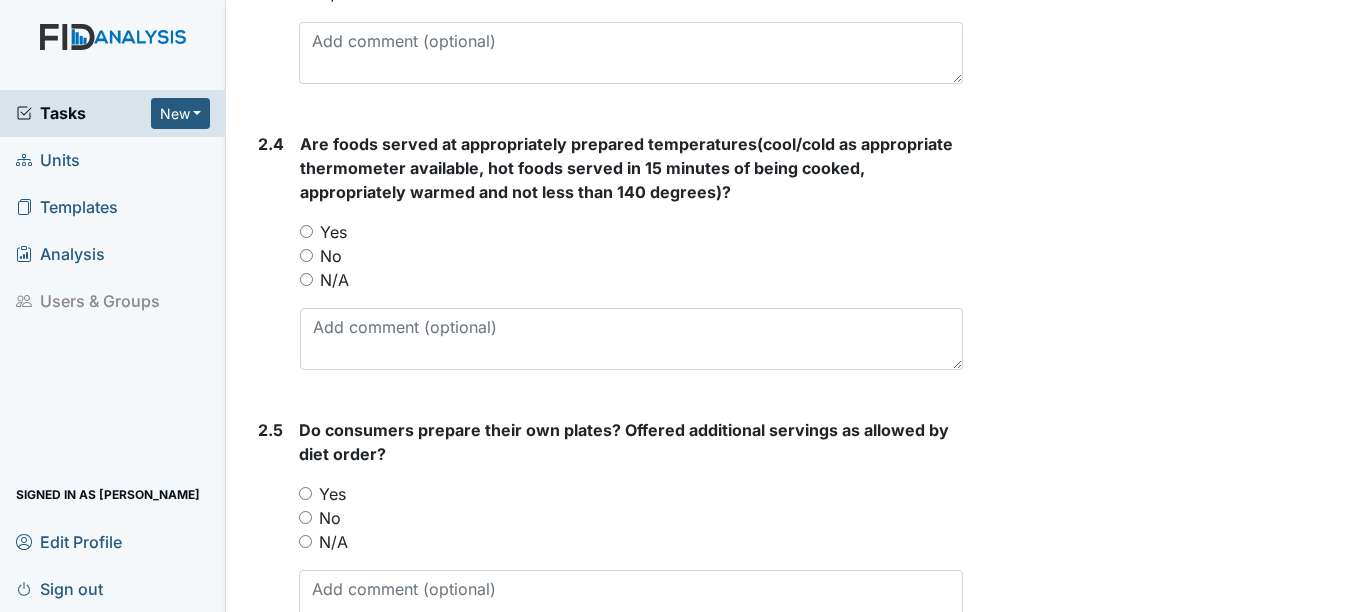 click on "Yes" at bounding box center [333, 232] 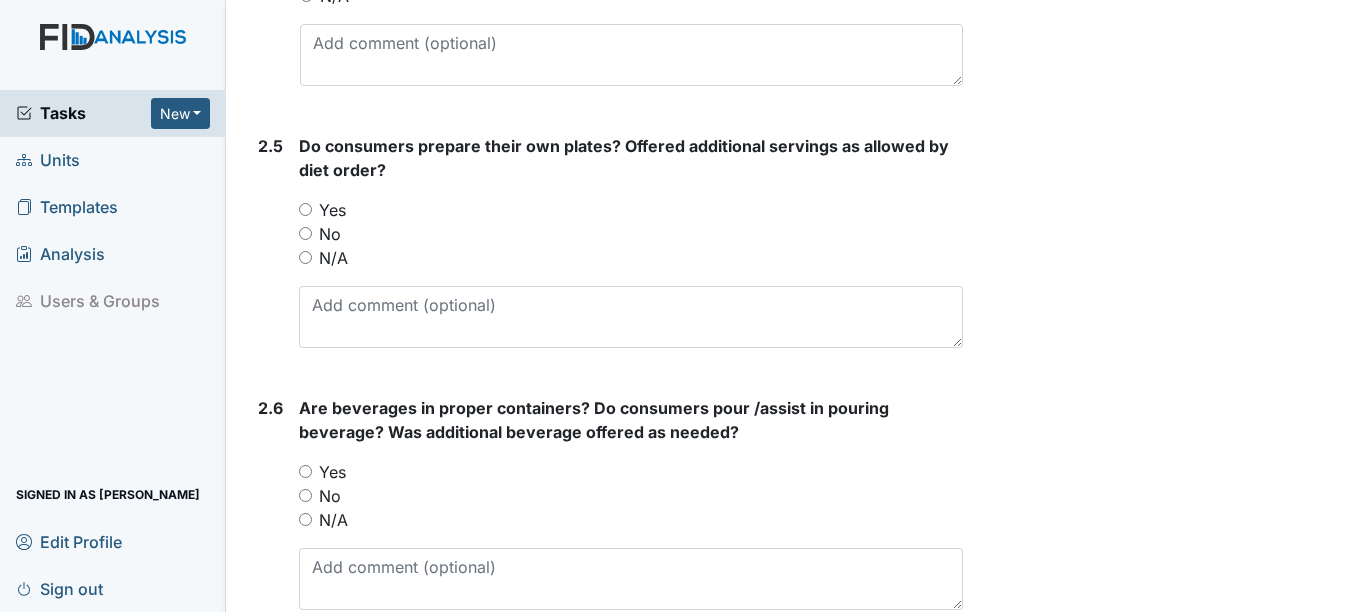 scroll, scrollTop: 2332, scrollLeft: 0, axis: vertical 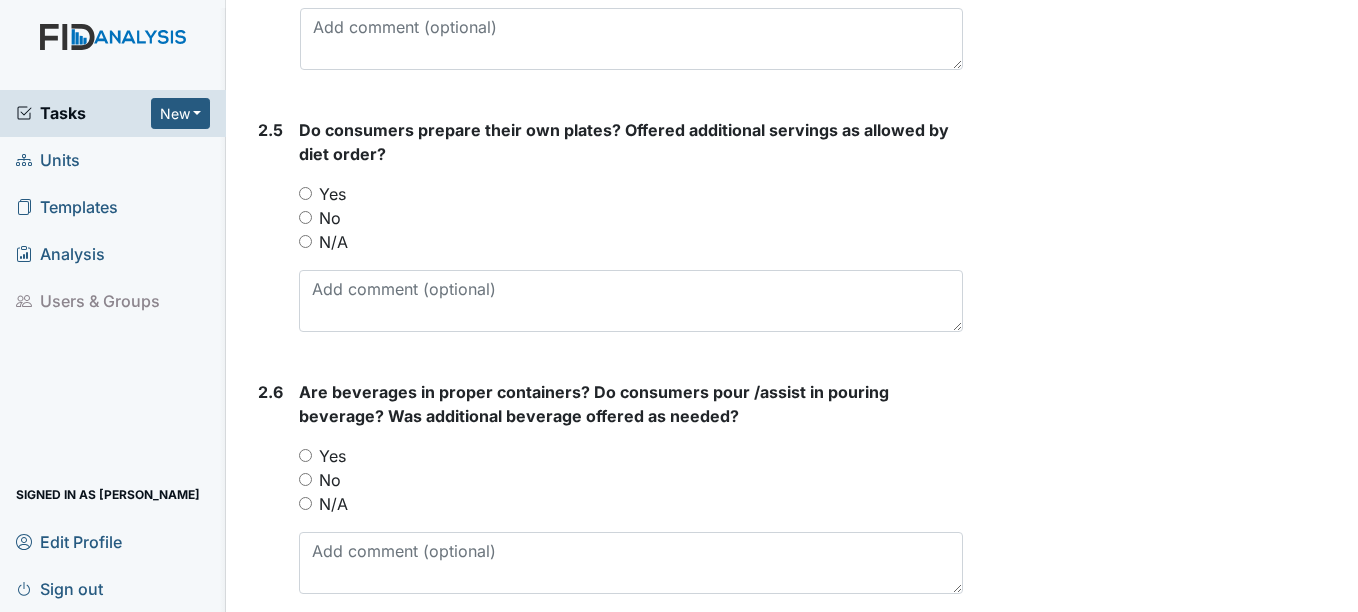 click on "Yes" at bounding box center [630, 194] 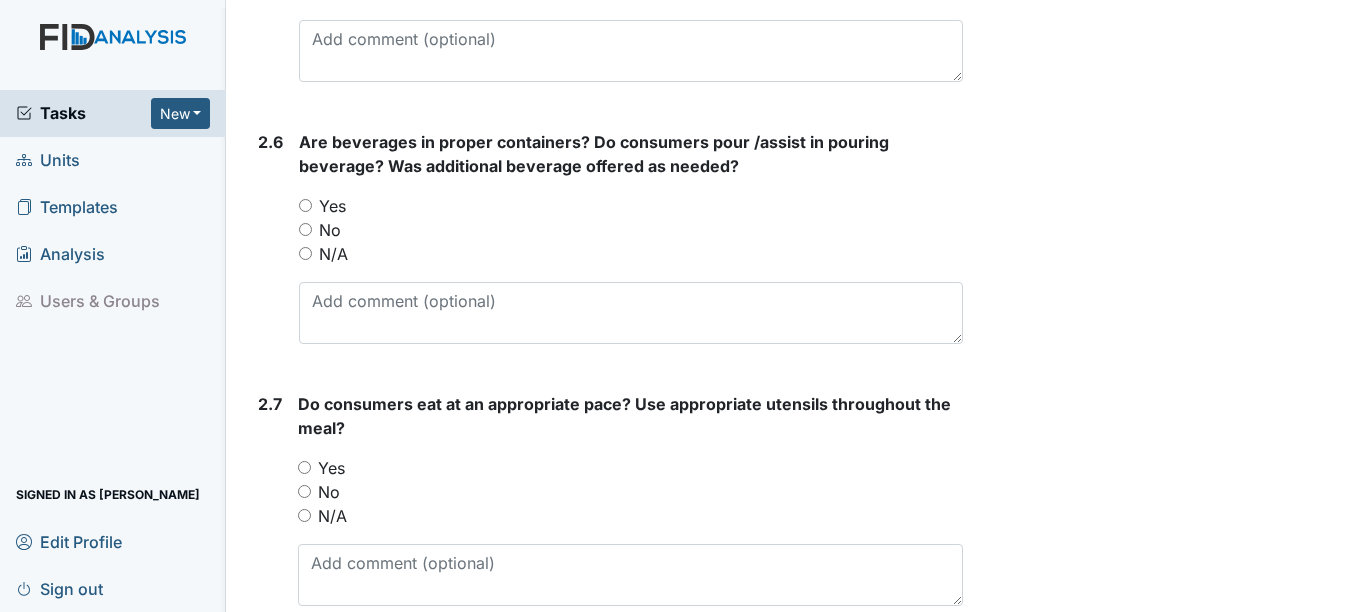 scroll, scrollTop: 2632, scrollLeft: 0, axis: vertical 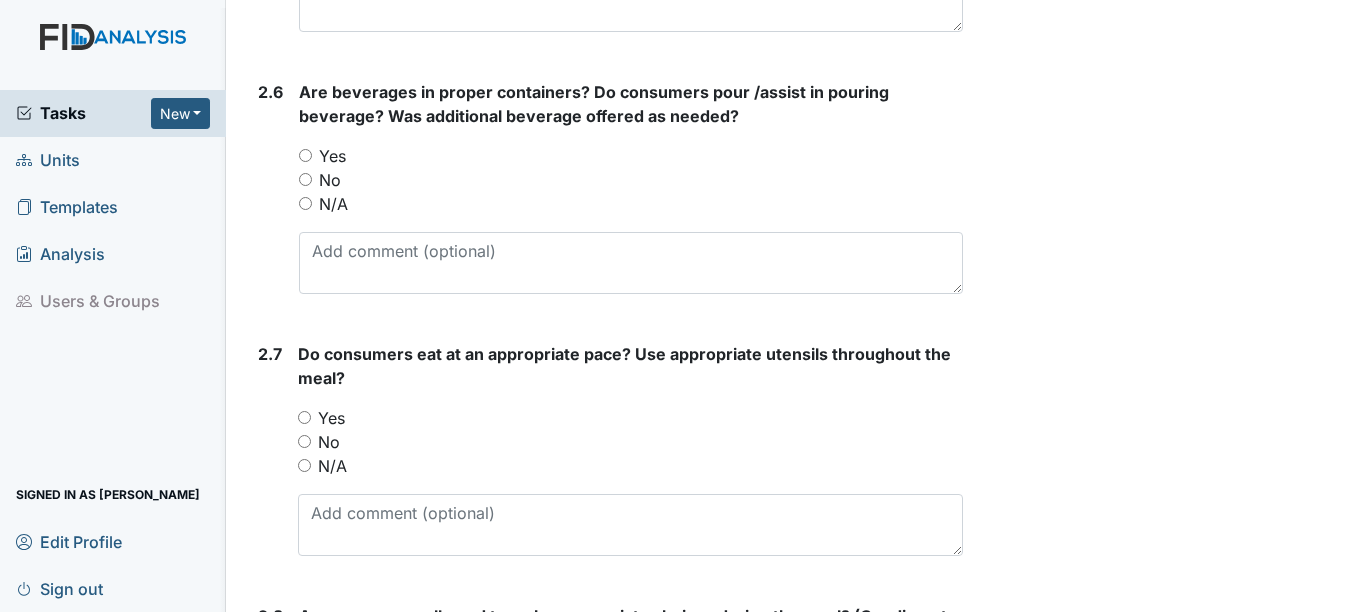 click on "Yes" at bounding box center (332, 156) 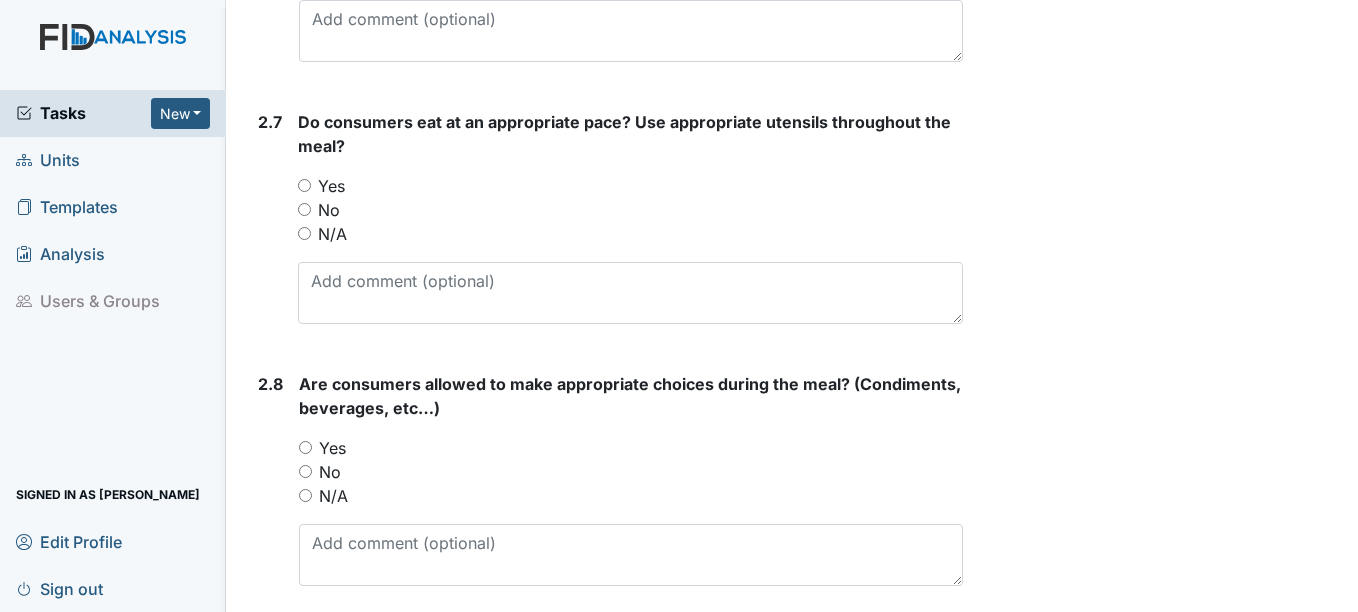scroll, scrollTop: 2932, scrollLeft: 0, axis: vertical 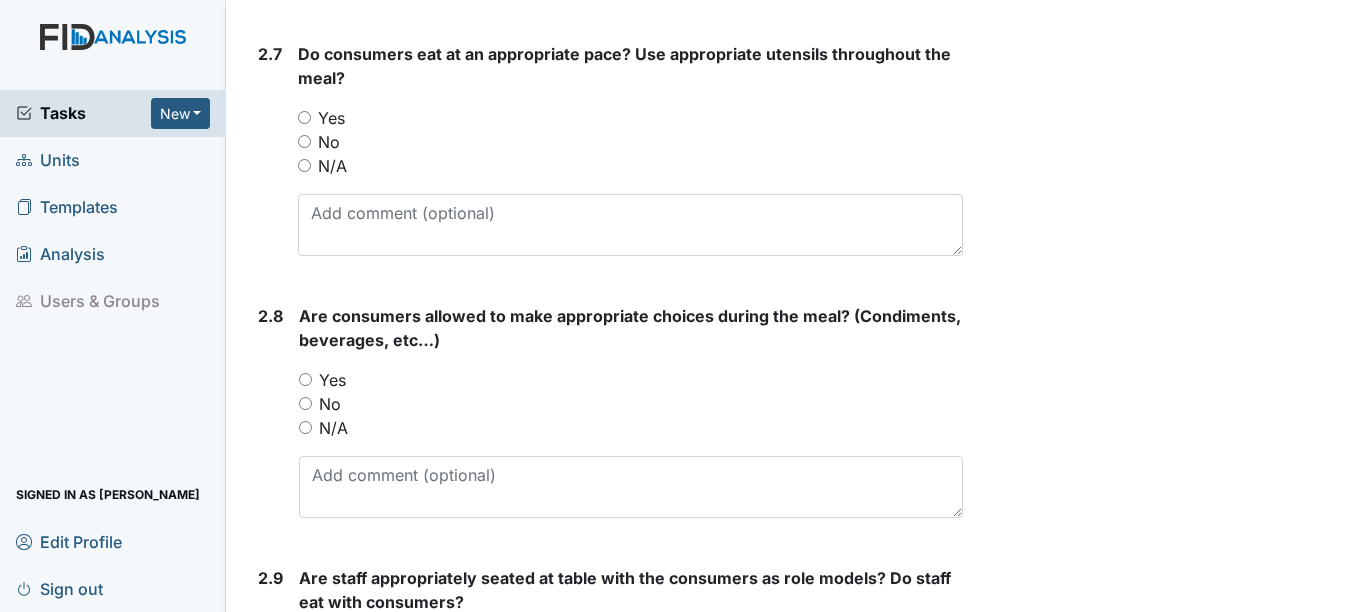 click on "Yes" at bounding box center (331, 118) 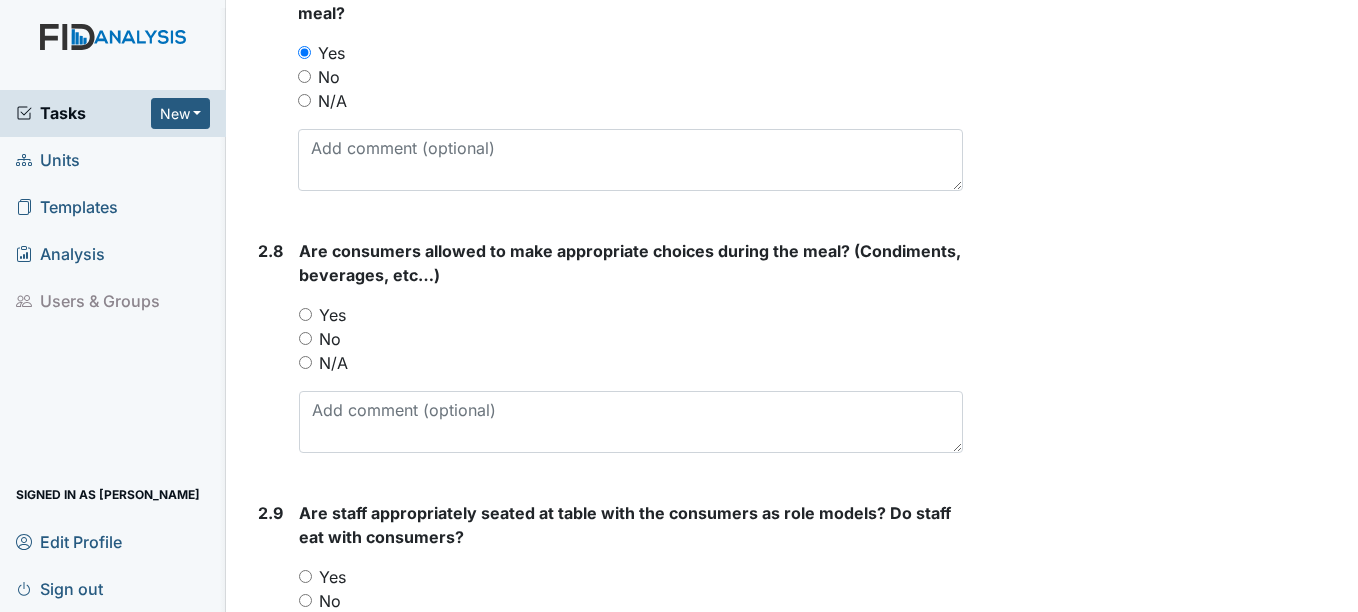 scroll, scrollTop: 3032, scrollLeft: 0, axis: vertical 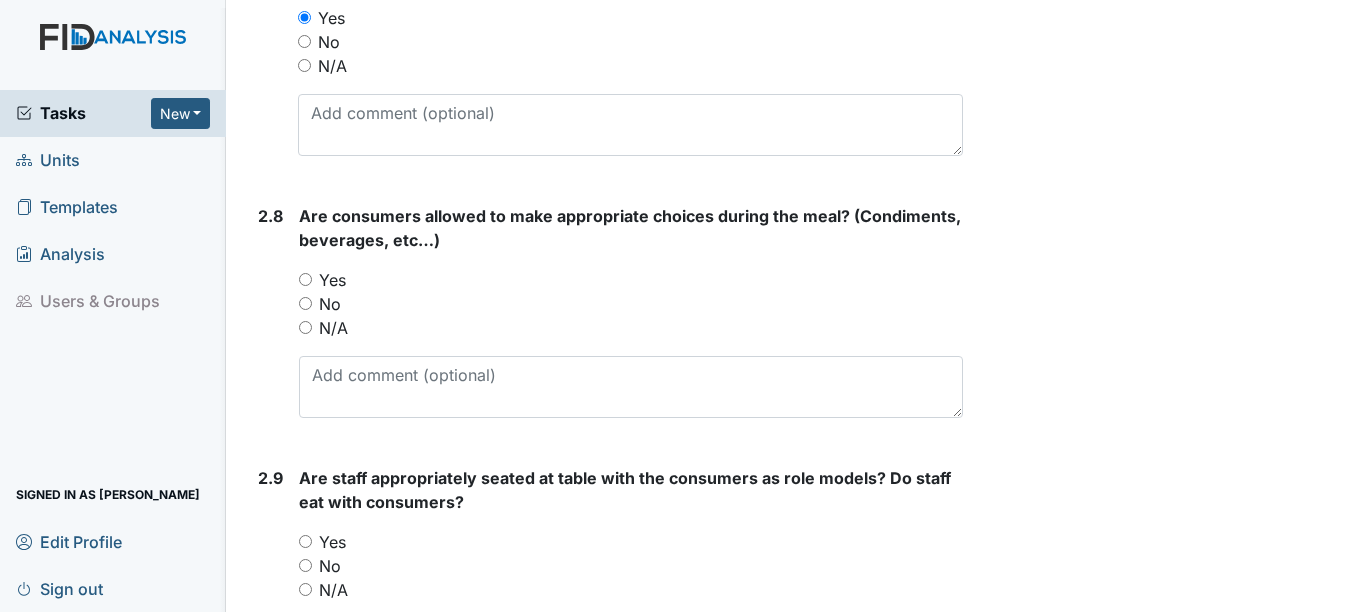 click on "Yes" at bounding box center [332, 280] 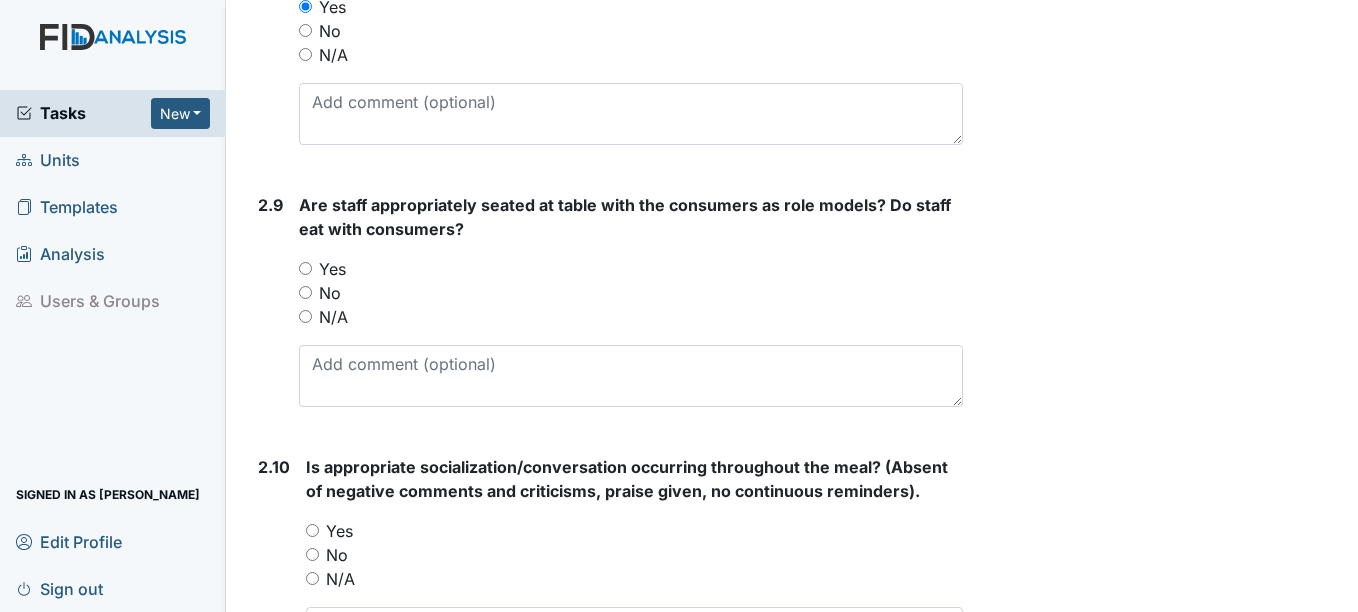 scroll, scrollTop: 3307, scrollLeft: 0, axis: vertical 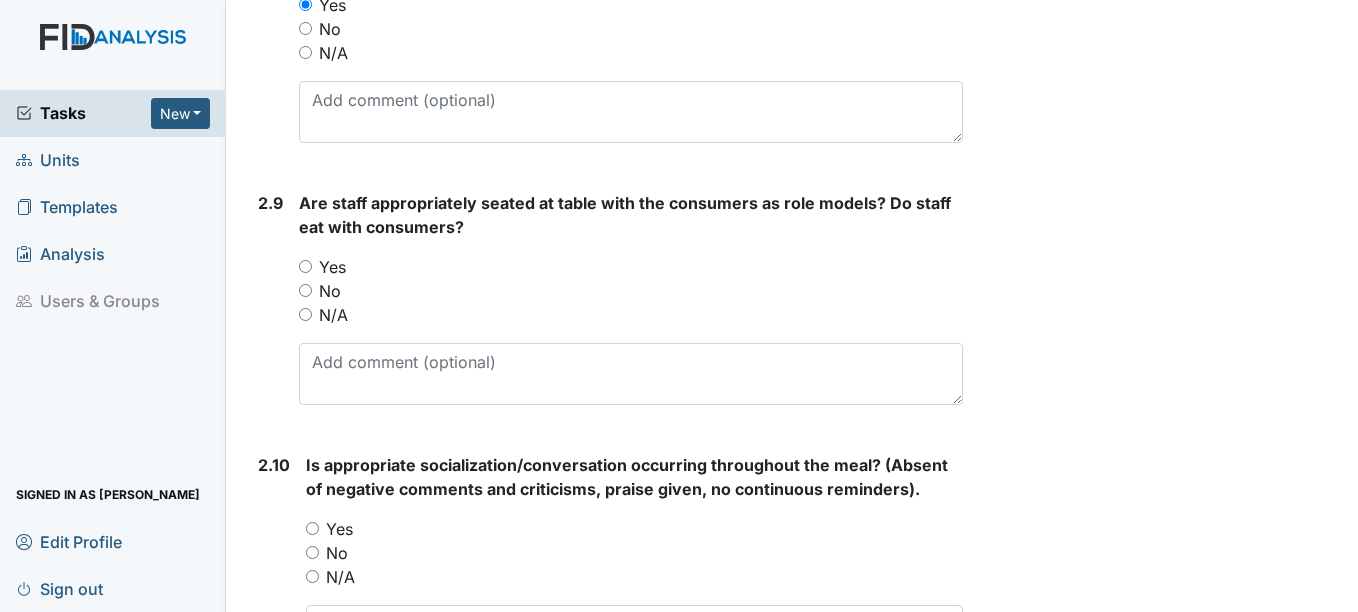 click on "Yes" at bounding box center [332, 267] 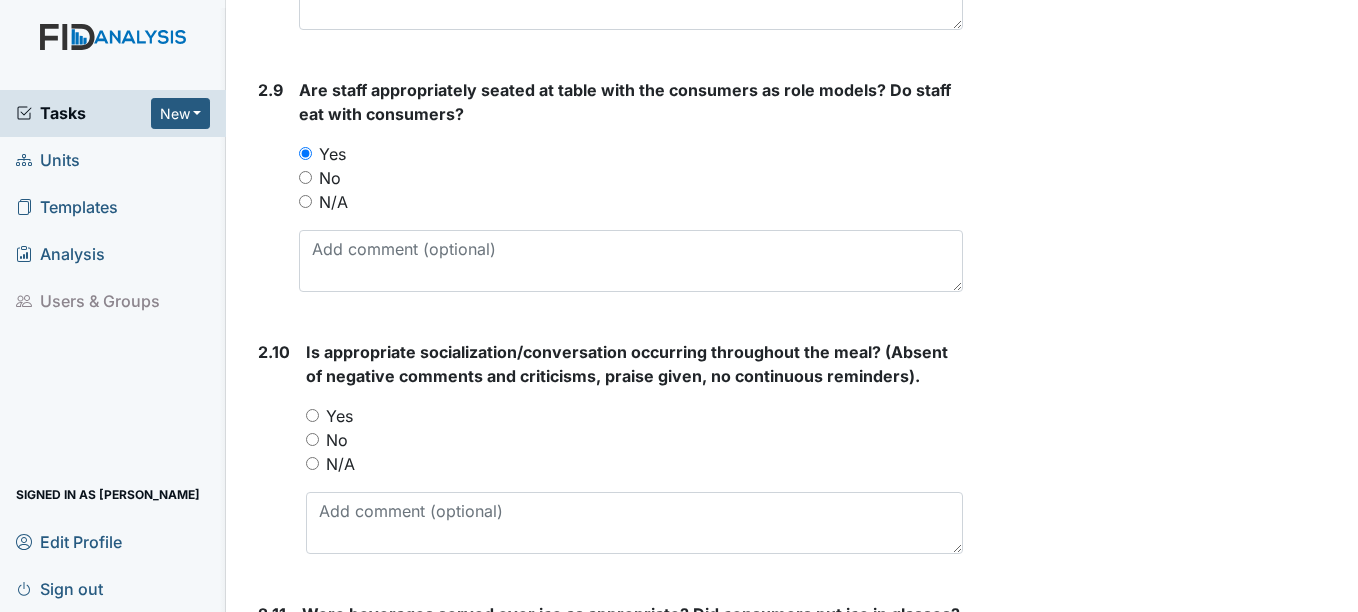 scroll, scrollTop: 3523, scrollLeft: 0, axis: vertical 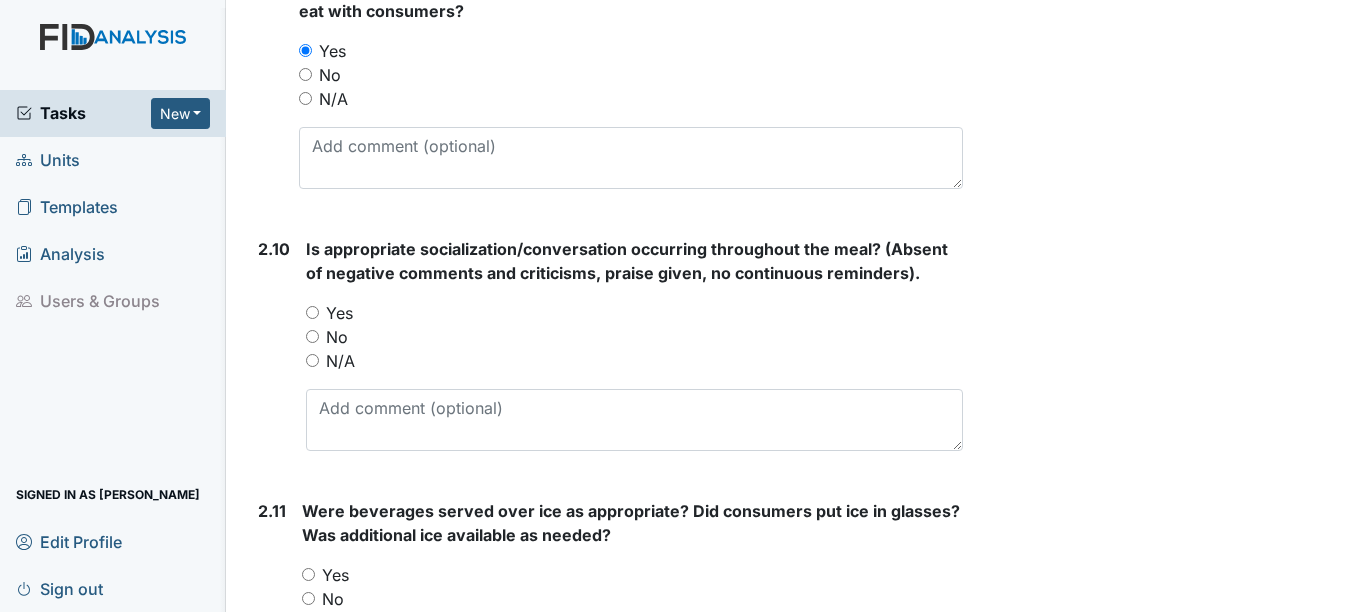 click on "Yes" at bounding box center [312, 312] 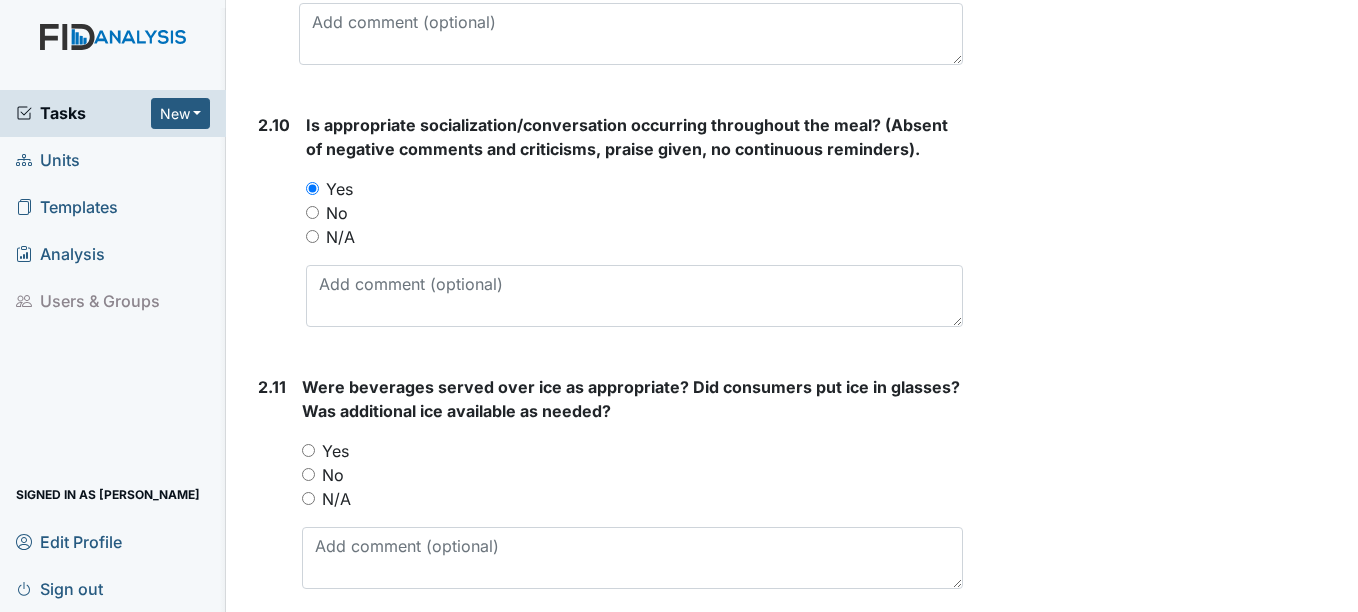 scroll, scrollTop: 3650, scrollLeft: 0, axis: vertical 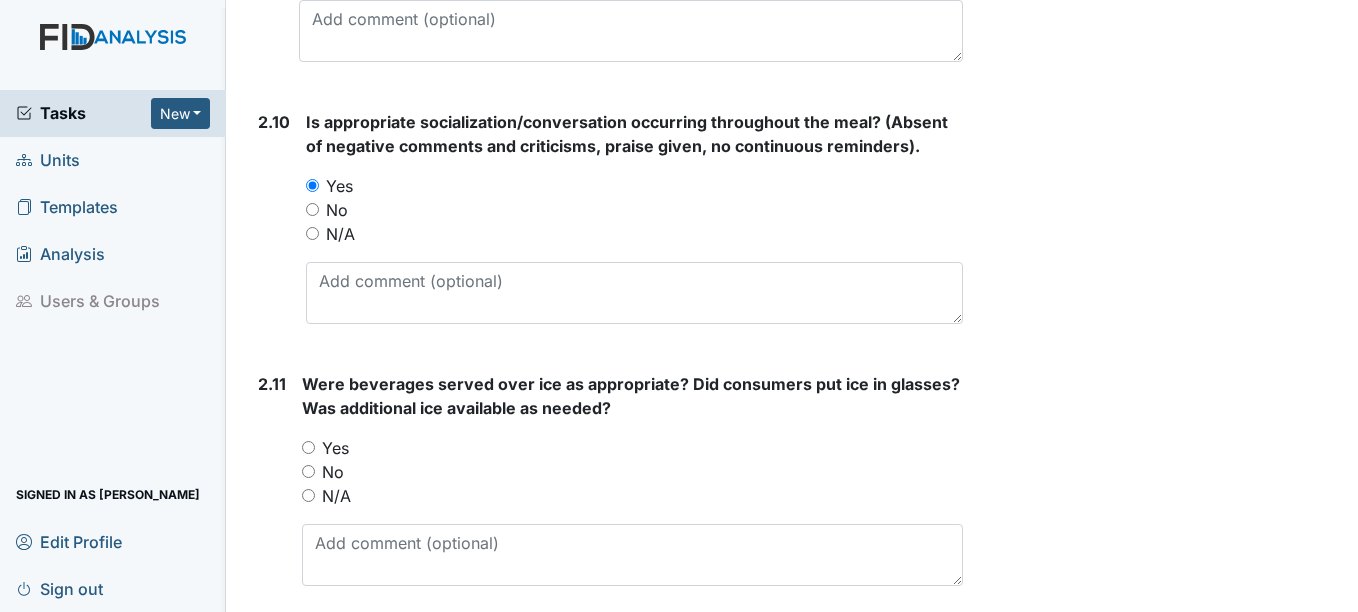 click on "Yes" at bounding box center (308, 447) 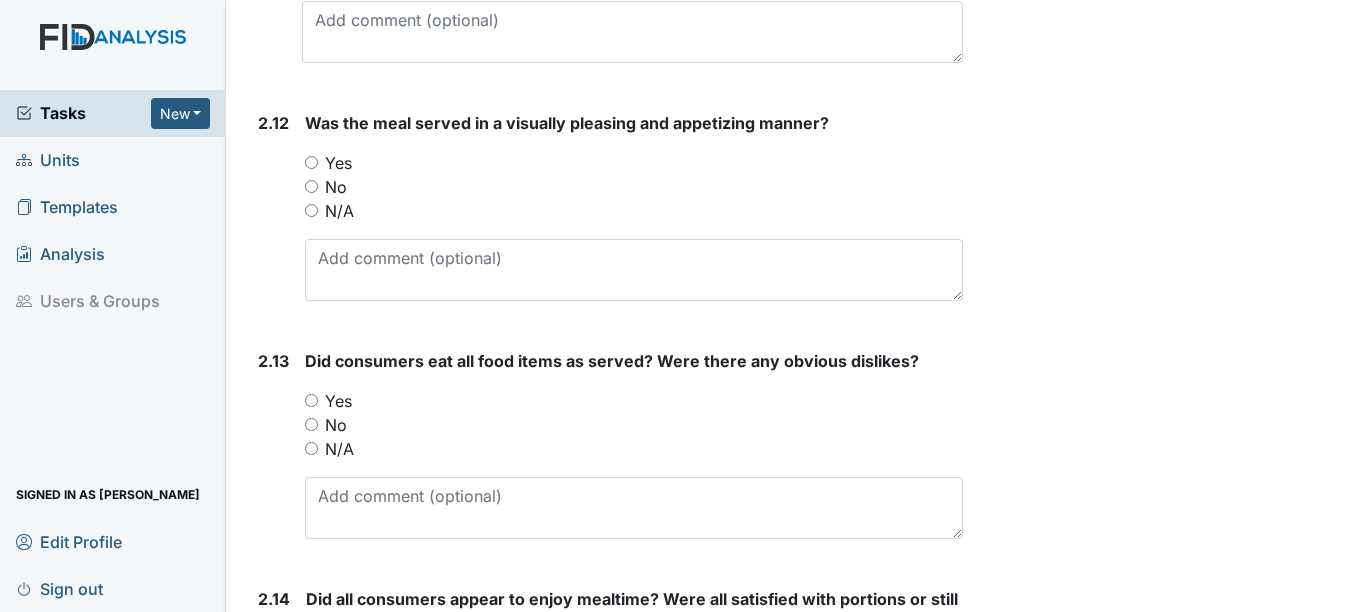 scroll, scrollTop: 4165, scrollLeft: 0, axis: vertical 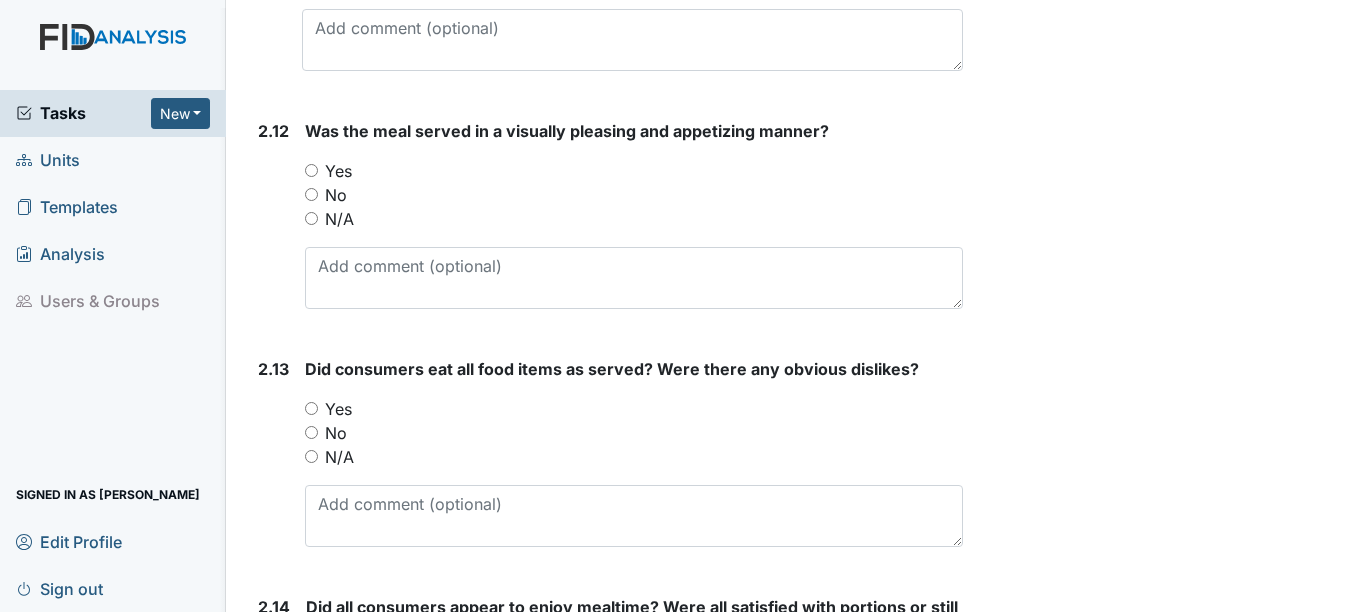 click on "Yes" at bounding box center [311, 170] 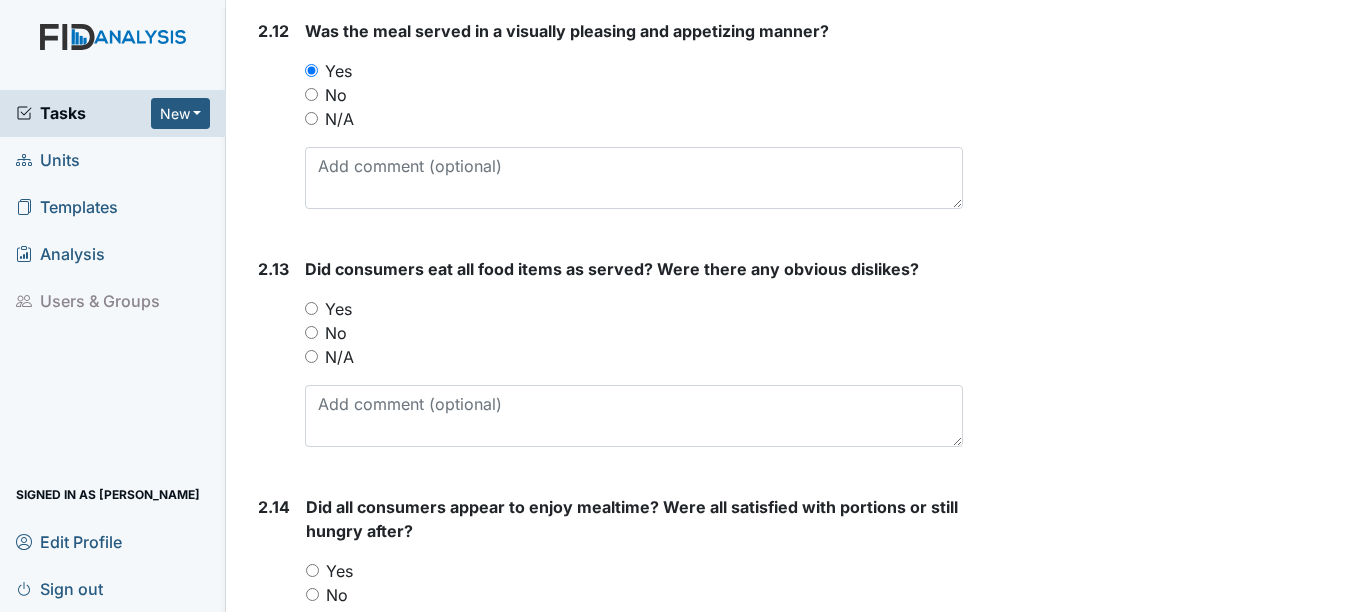 scroll, scrollTop: 4264, scrollLeft: 0, axis: vertical 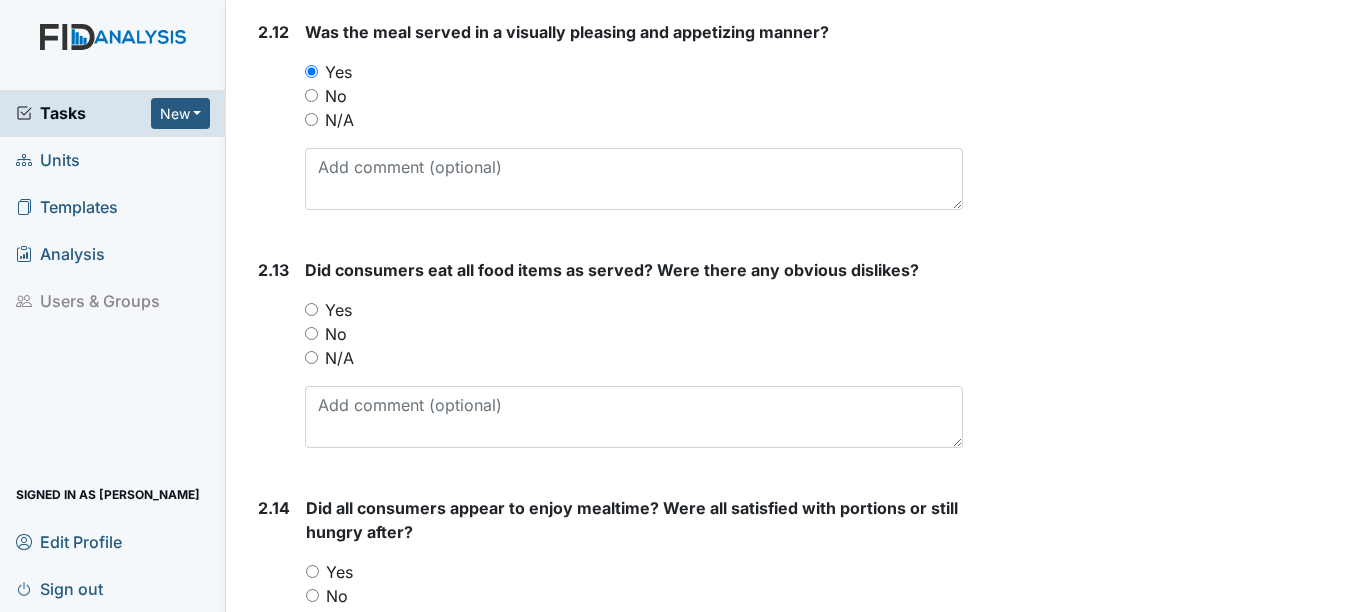 click on "Yes" at bounding box center [311, 309] 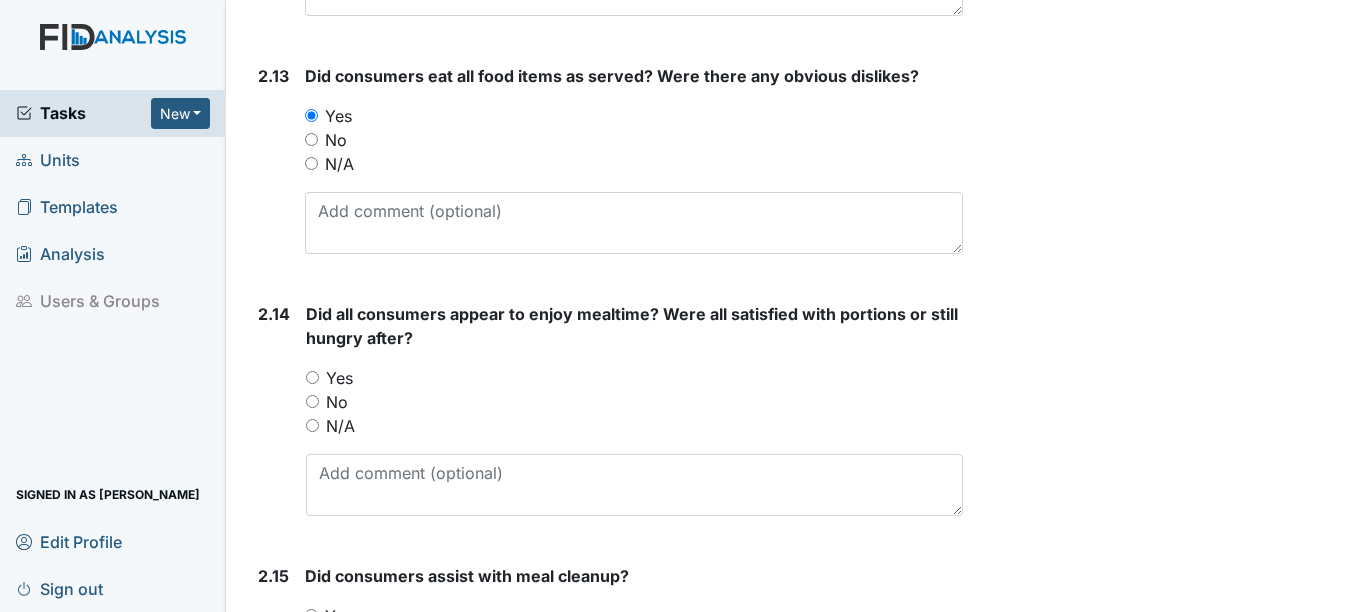 scroll, scrollTop: 4474, scrollLeft: 0, axis: vertical 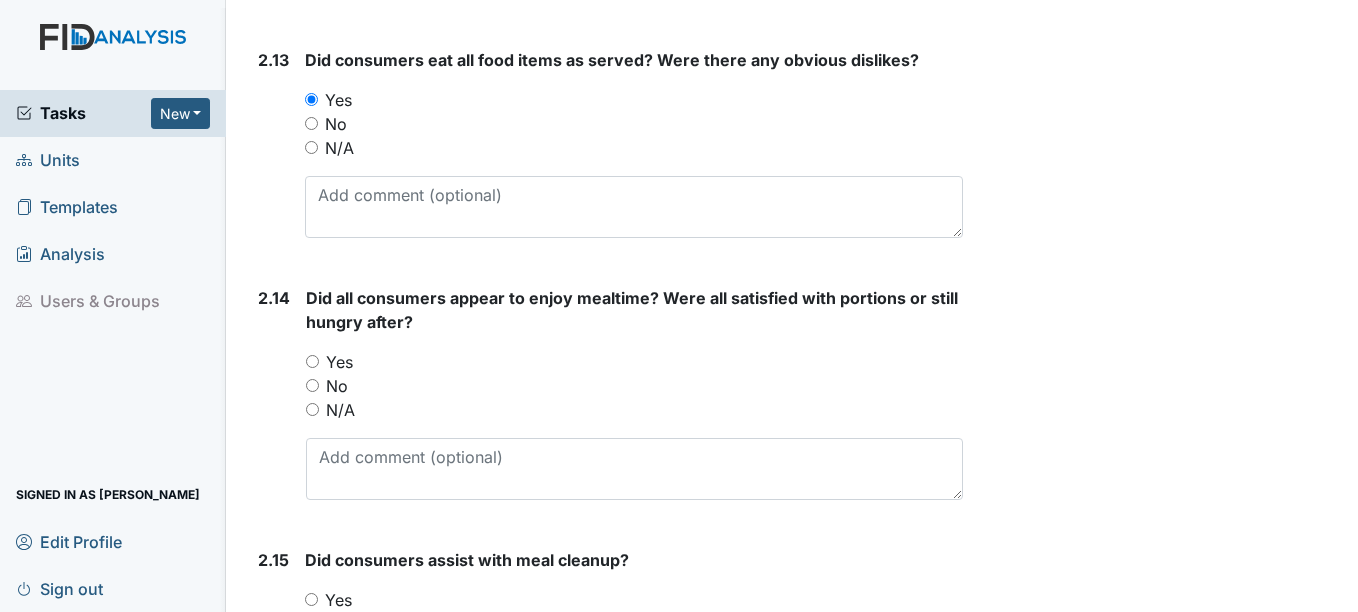 click on "Yes" at bounding box center (312, 361) 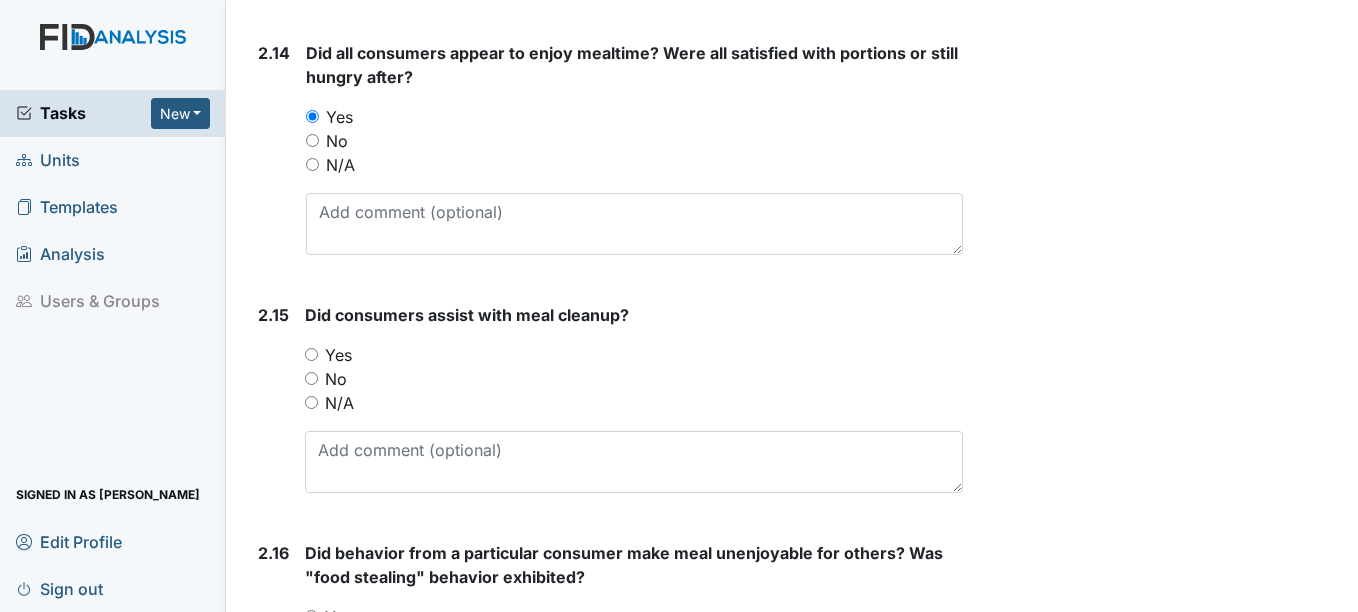 scroll, scrollTop: 4744, scrollLeft: 0, axis: vertical 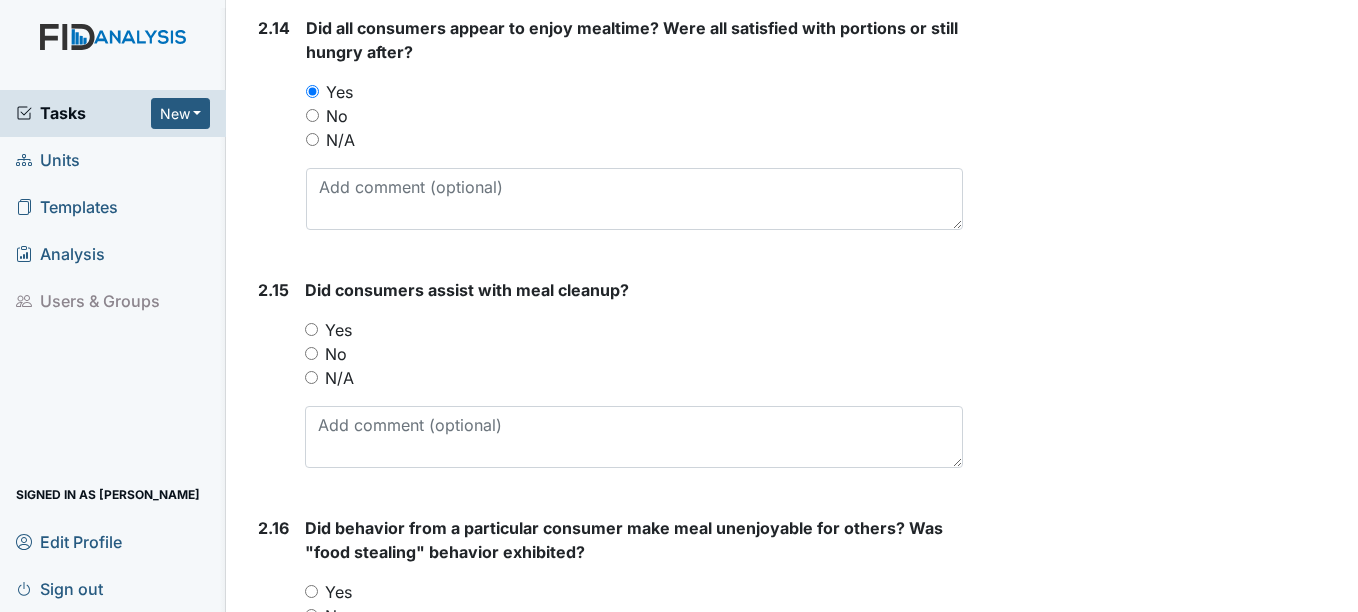 click on "Yes" at bounding box center [311, 329] 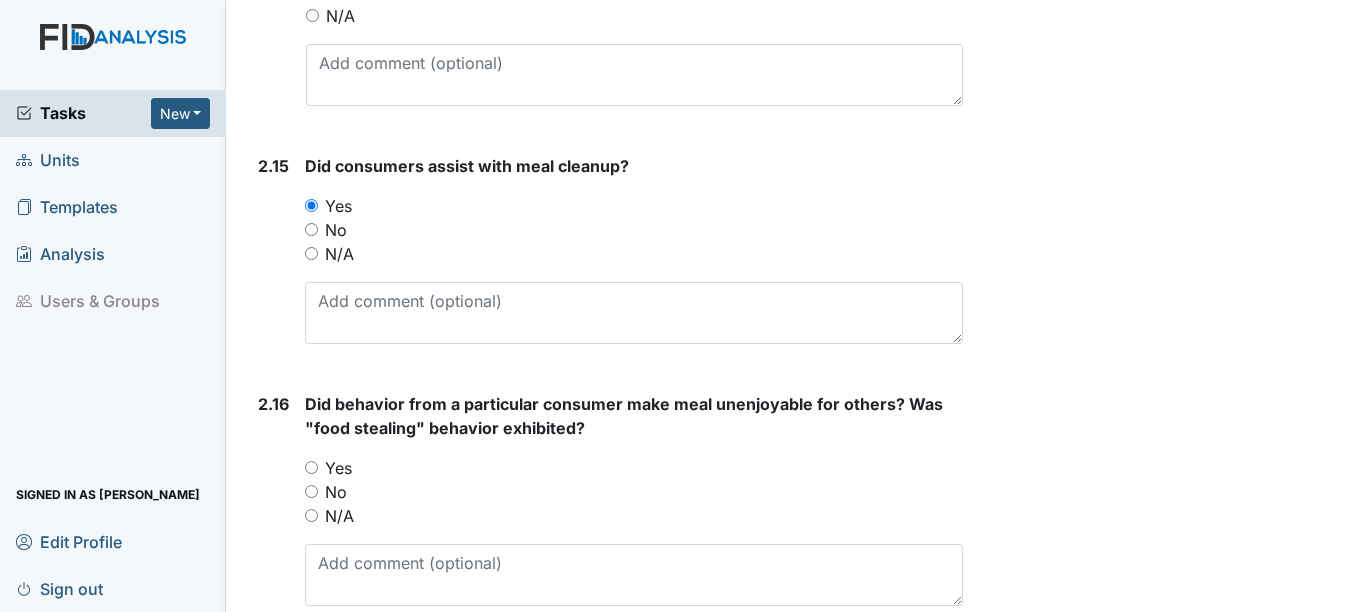 scroll, scrollTop: 4885, scrollLeft: 0, axis: vertical 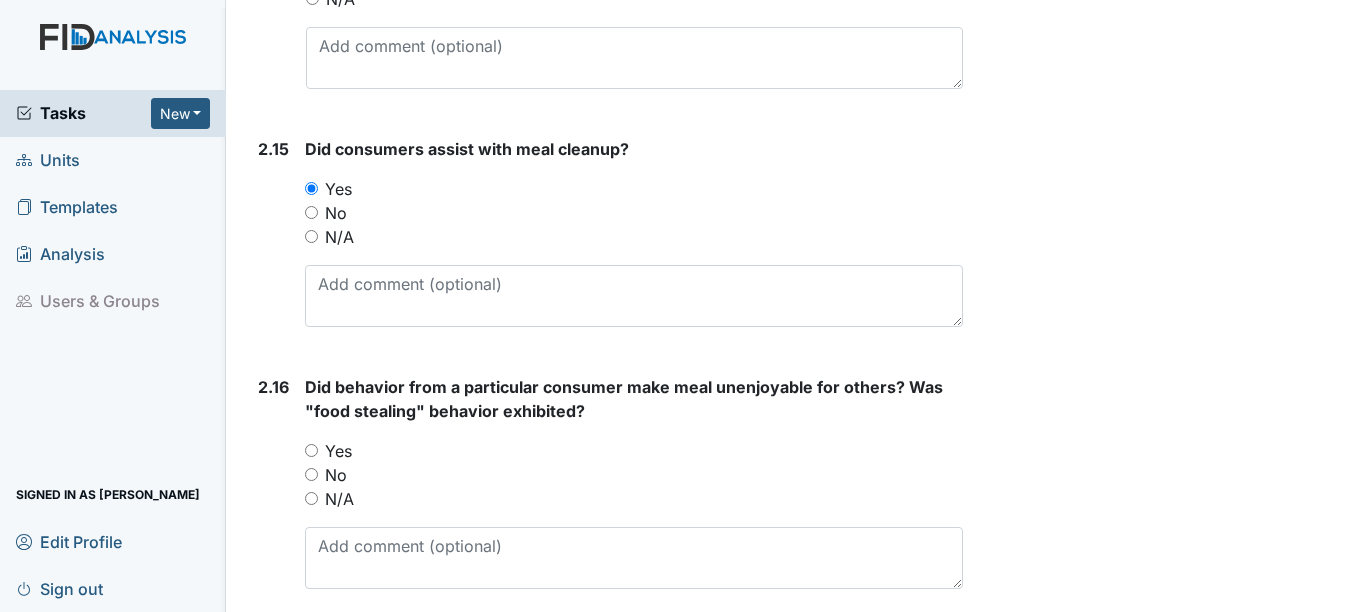 click on "Yes" at bounding box center [311, 450] 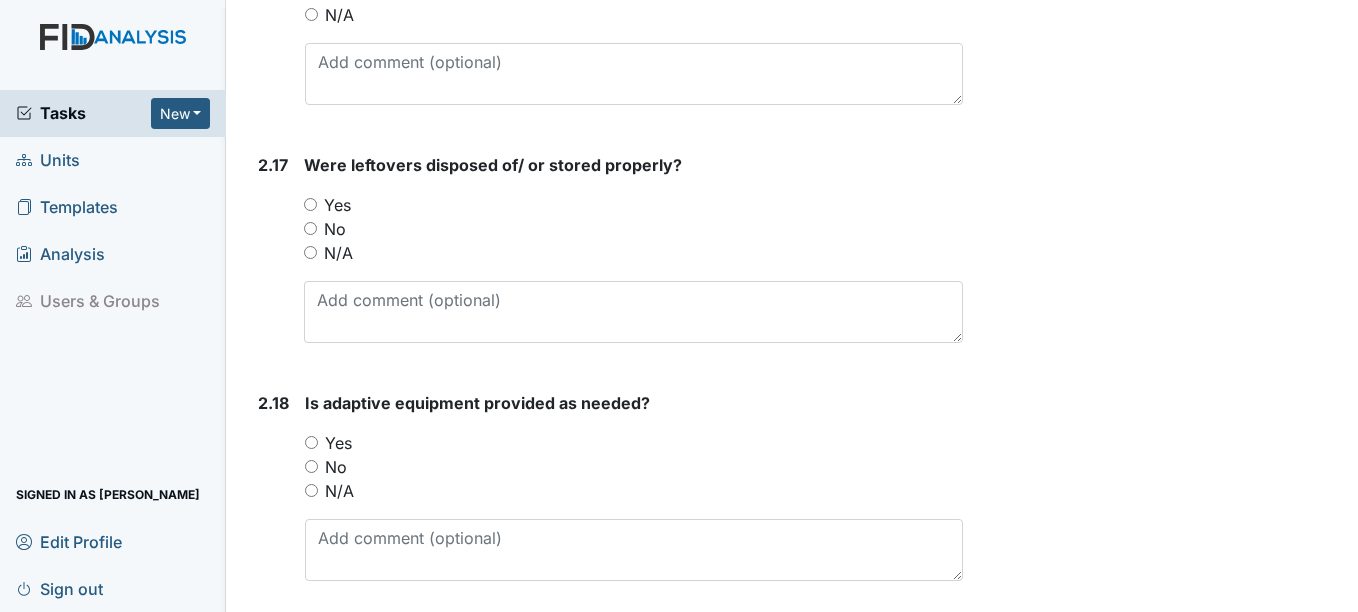 scroll, scrollTop: 5368, scrollLeft: 0, axis: vertical 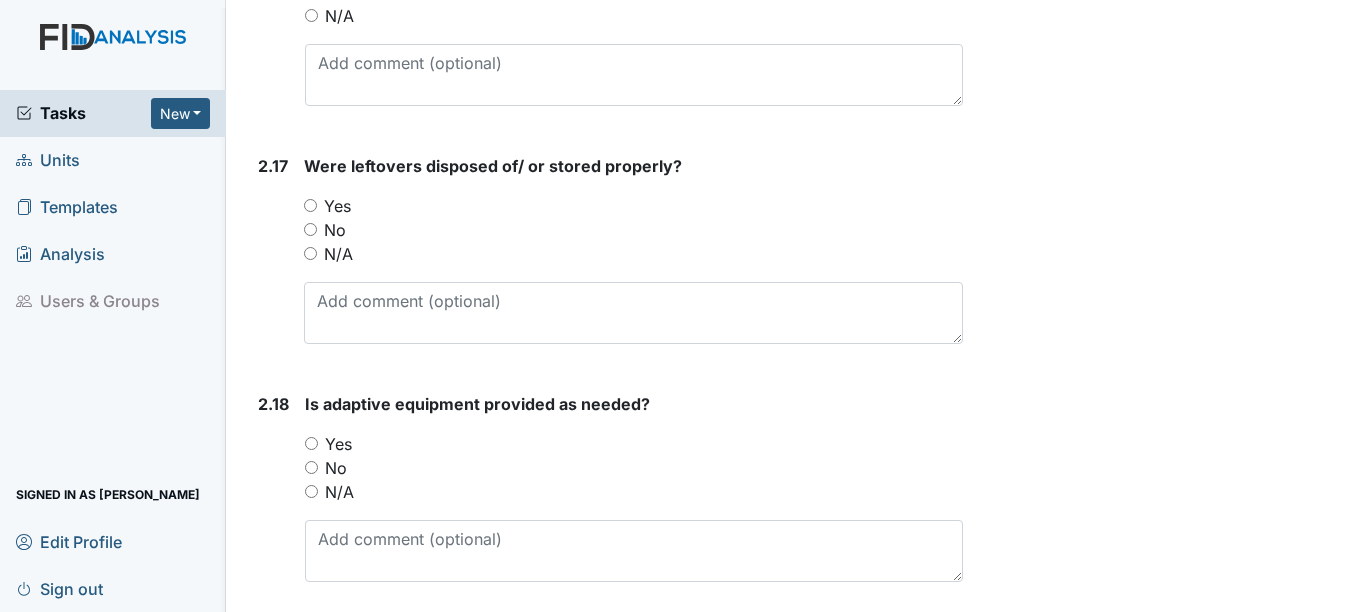 click on "N/A" at bounding box center (310, 253) 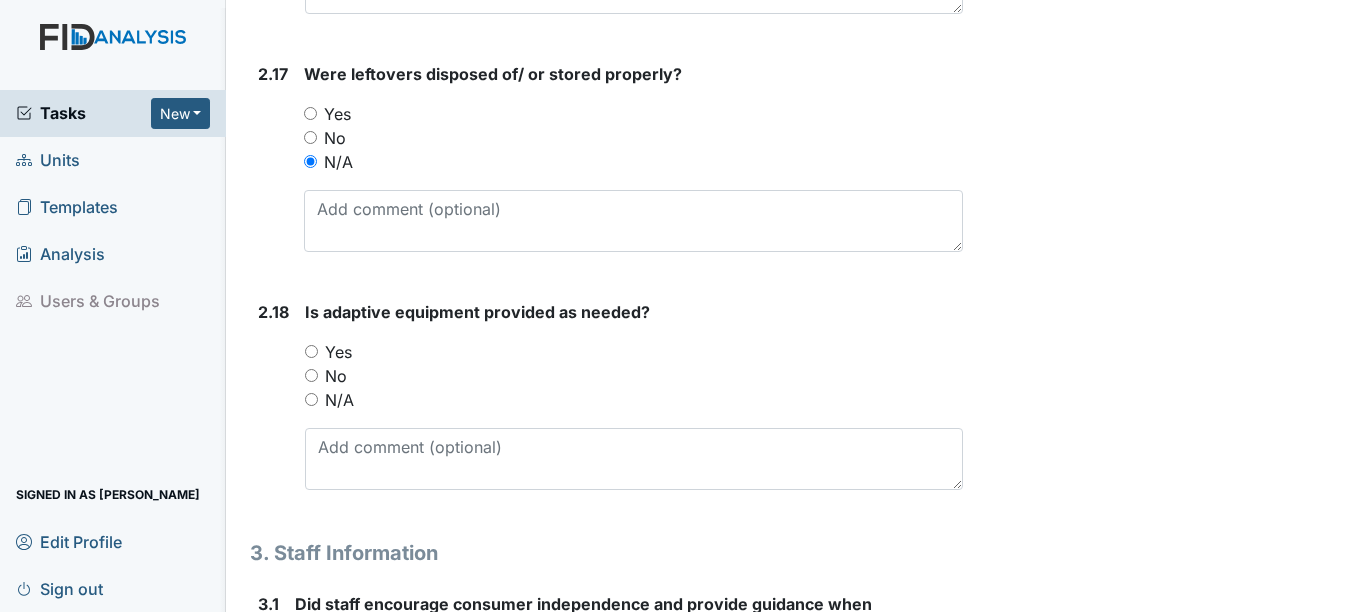 scroll, scrollTop: 5462, scrollLeft: 0, axis: vertical 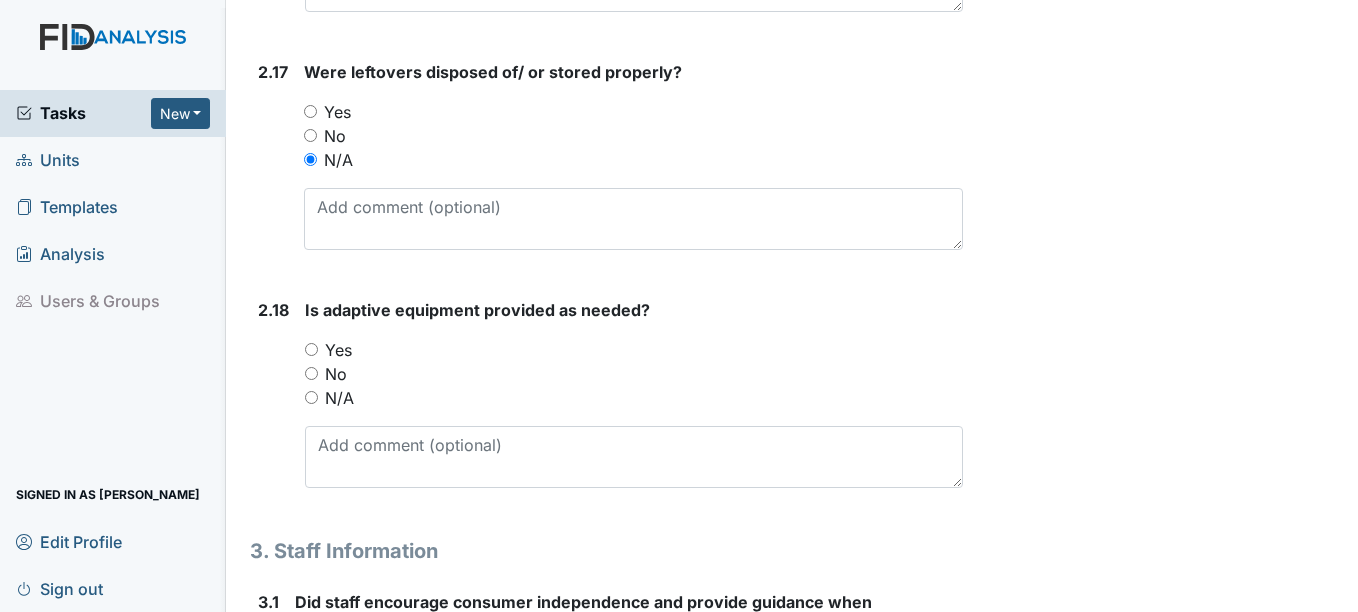 click on "Yes" at bounding box center [311, 349] 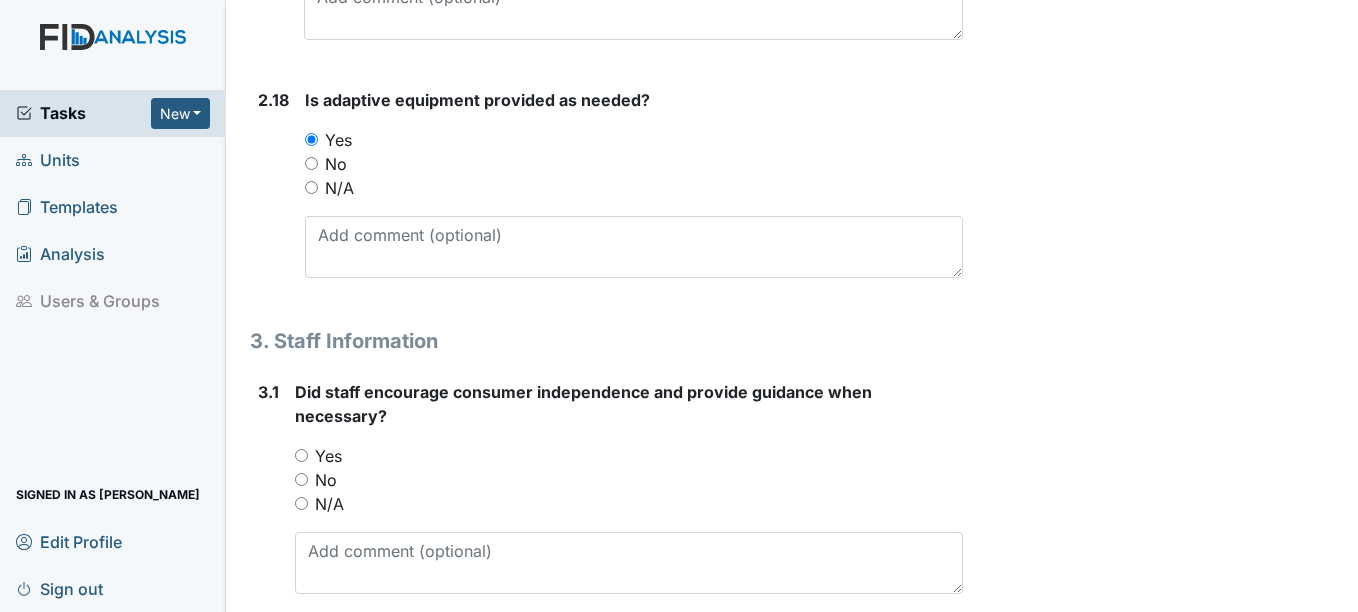 scroll, scrollTop: 5675, scrollLeft: 0, axis: vertical 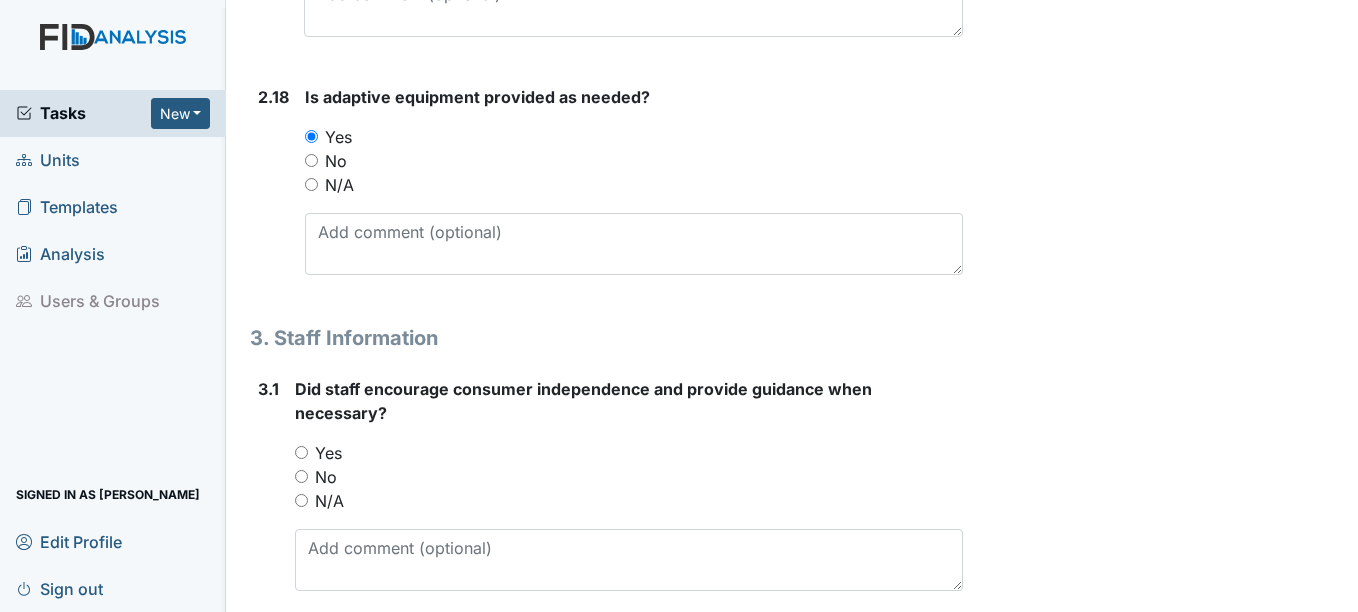 click on "Yes" at bounding box center [301, 452] 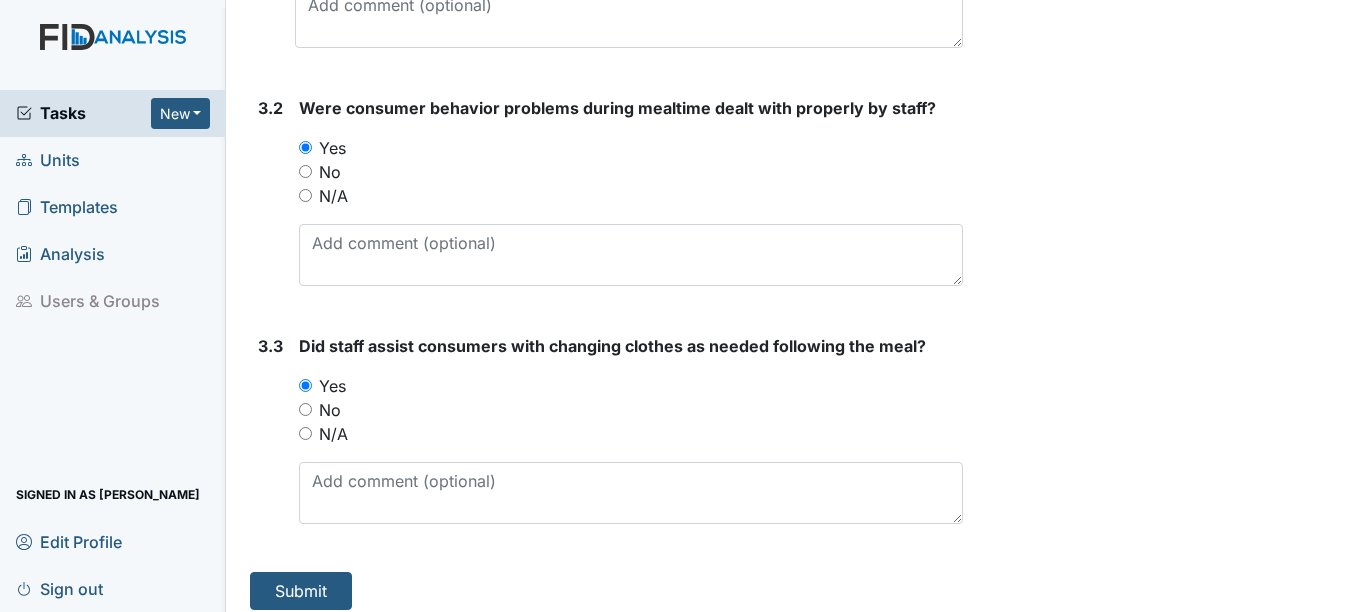 scroll, scrollTop: 6232, scrollLeft: 0, axis: vertical 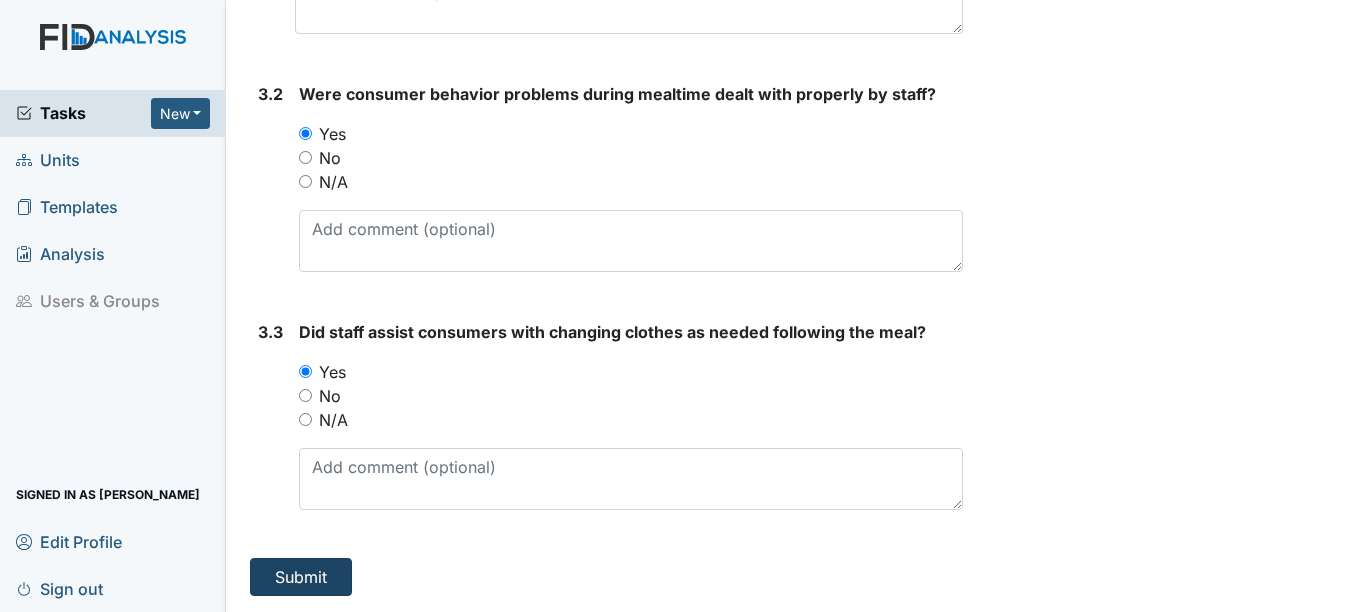 click on "Submit" at bounding box center (301, 577) 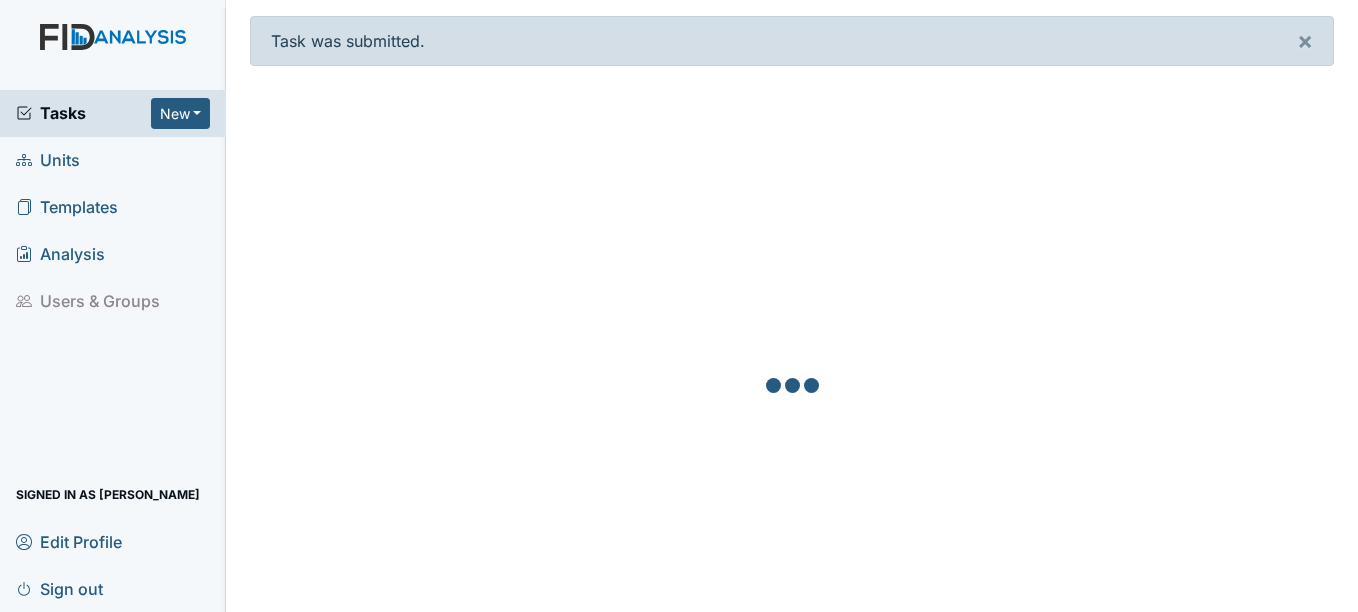 scroll, scrollTop: 0, scrollLeft: 0, axis: both 